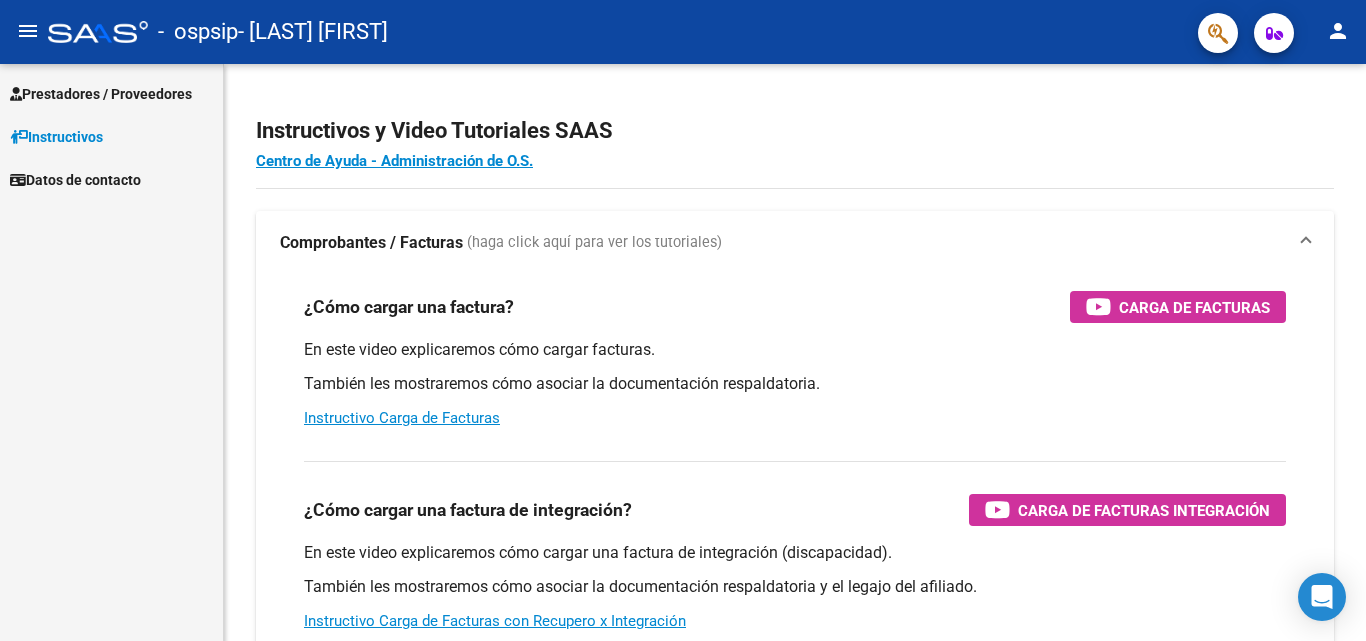 scroll, scrollTop: 0, scrollLeft: 0, axis: both 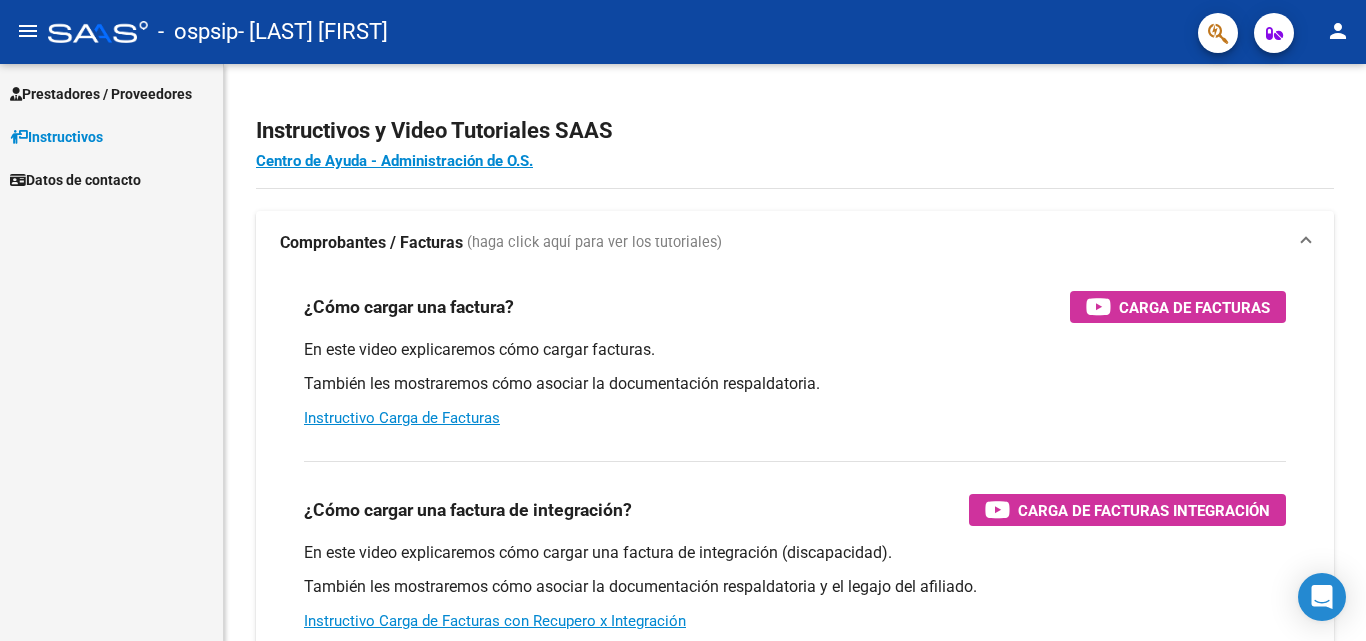 click on "Prestadores / Proveedores" at bounding box center (101, 94) 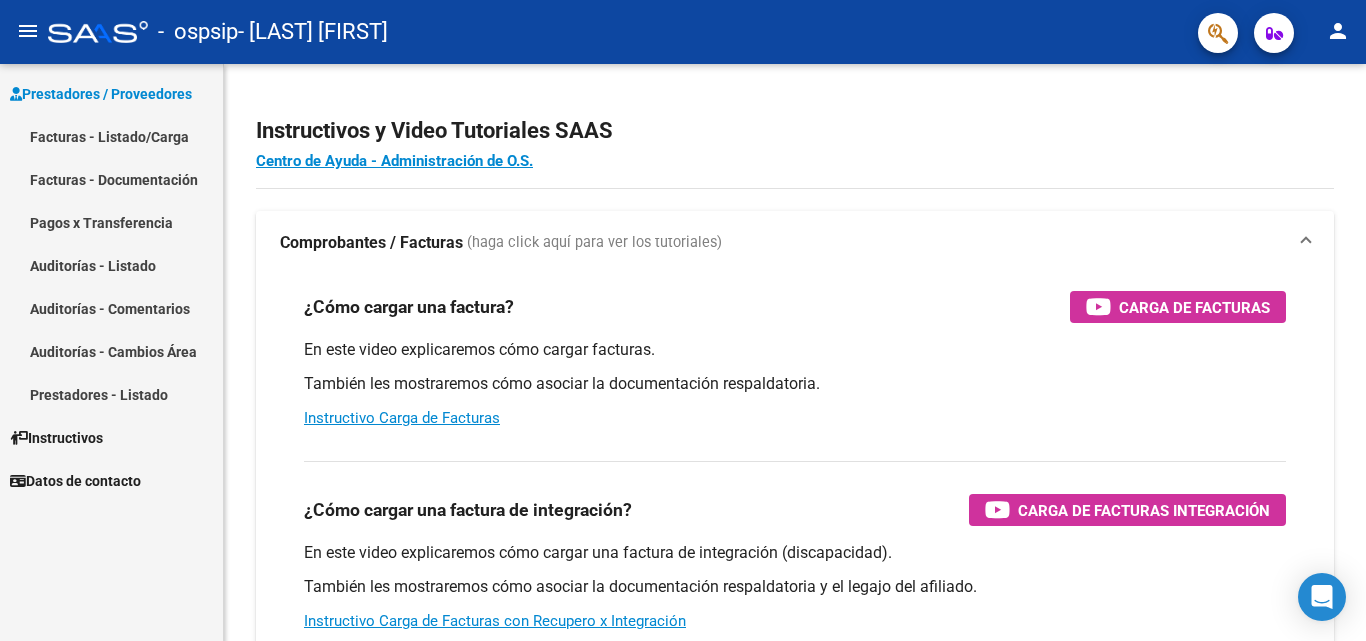 click on "Facturas - Listado/Carga" at bounding box center [111, 136] 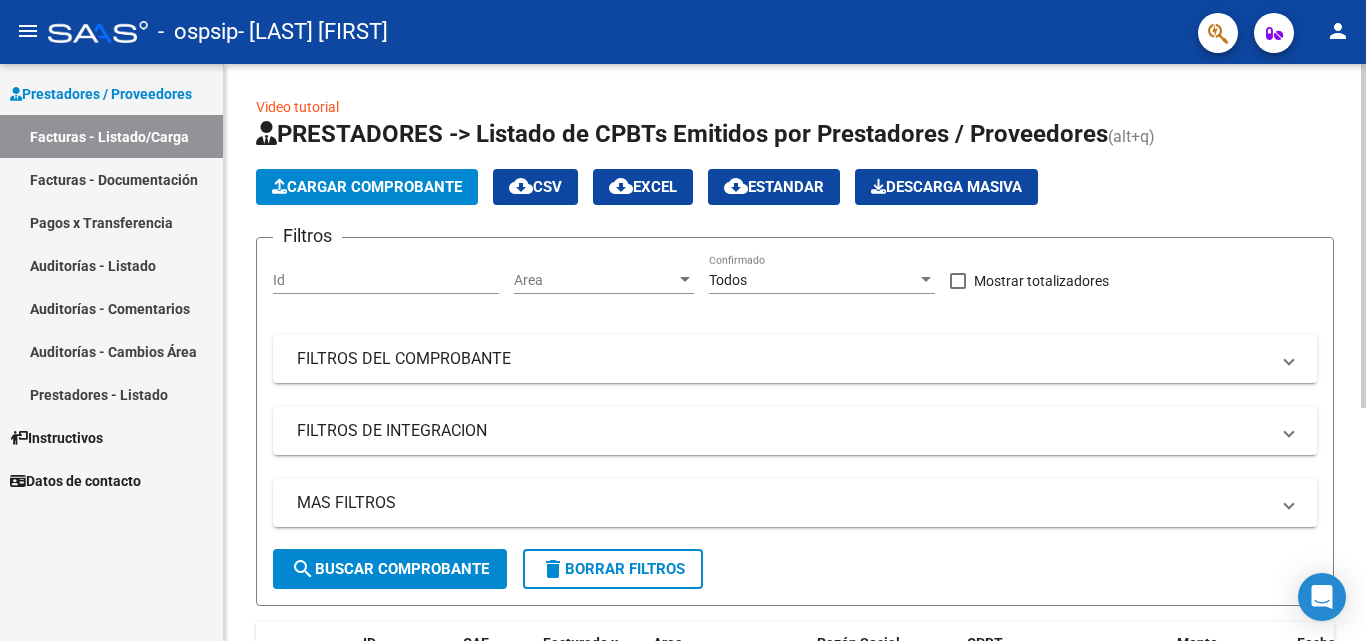 click on "search  Buscar Comprobante" 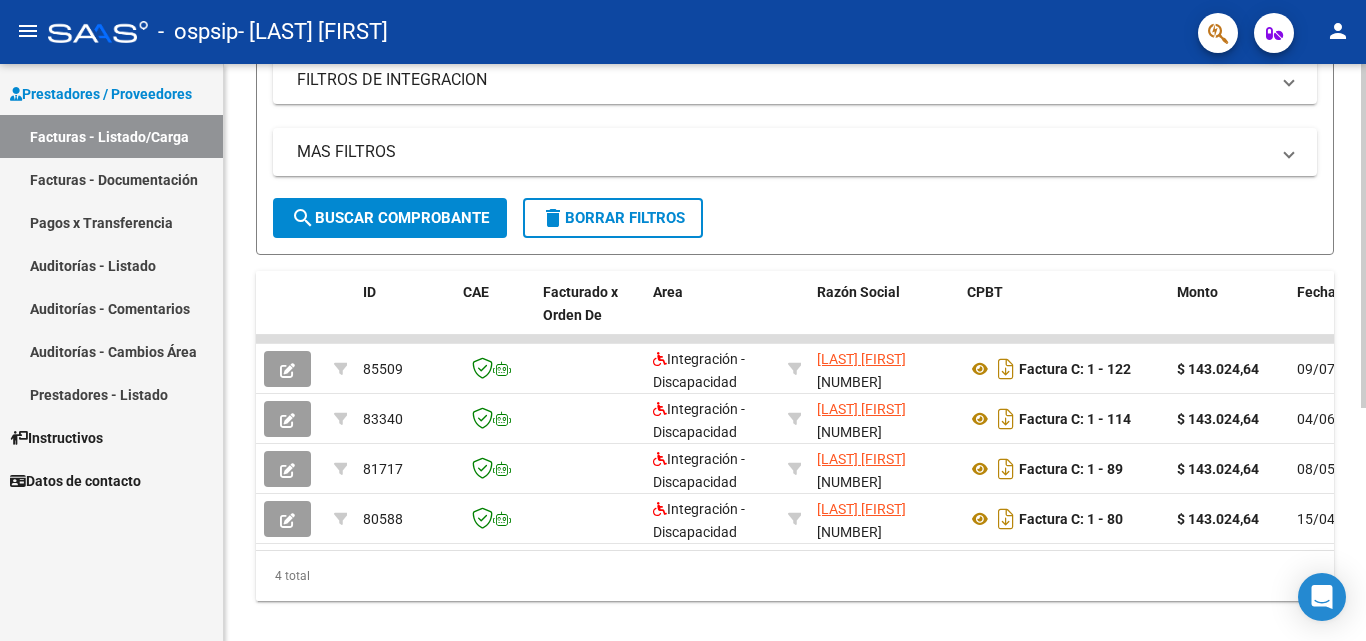click 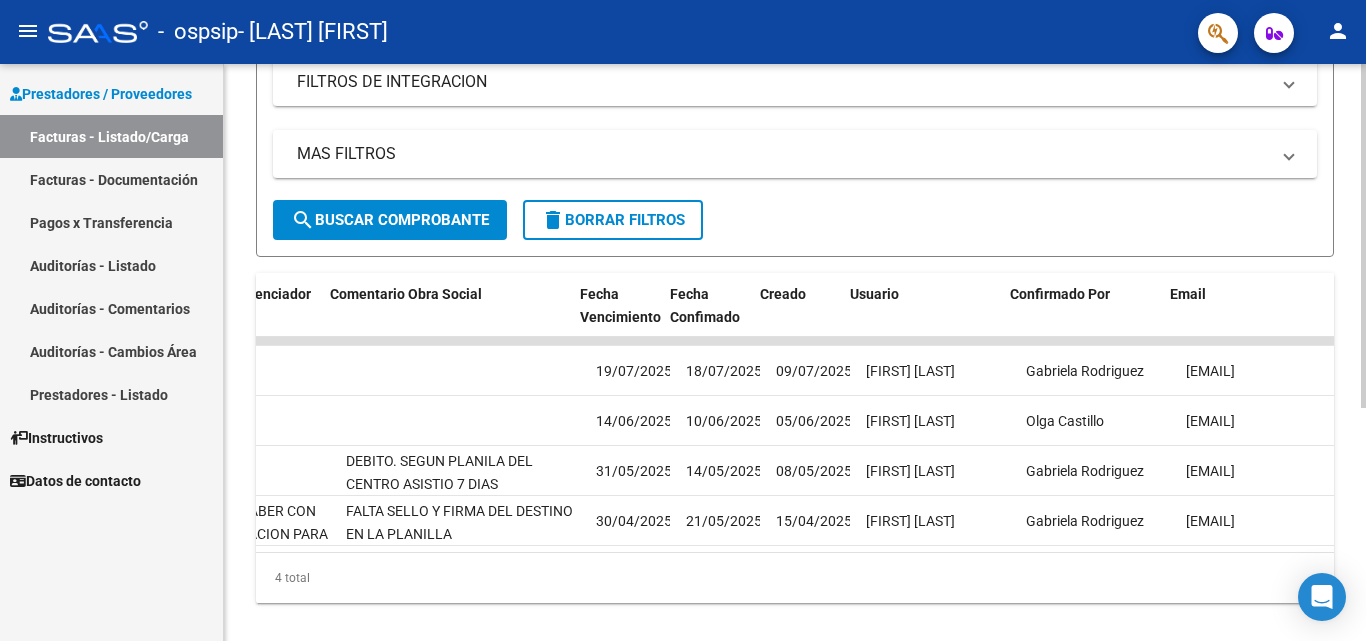 scroll, scrollTop: 0, scrollLeft: 3138, axis: horizontal 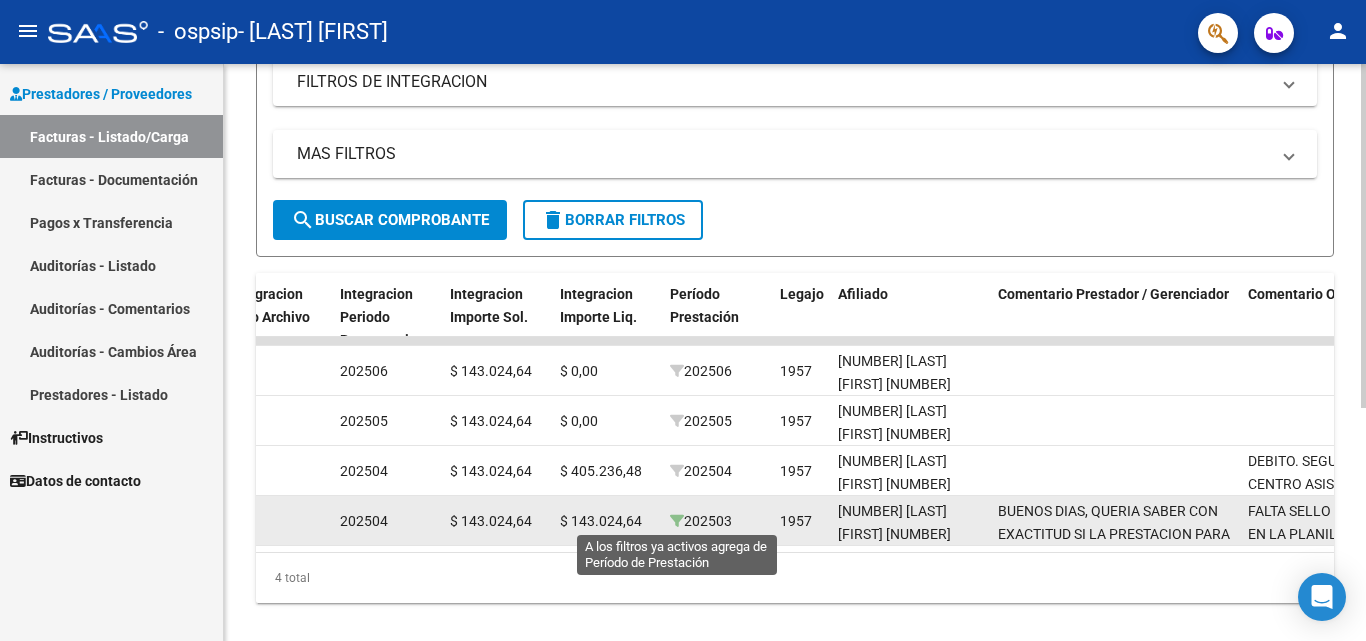 drag, startPoint x: 1053, startPoint y: 574, endPoint x: 678, endPoint y: 513, distance: 379.92896 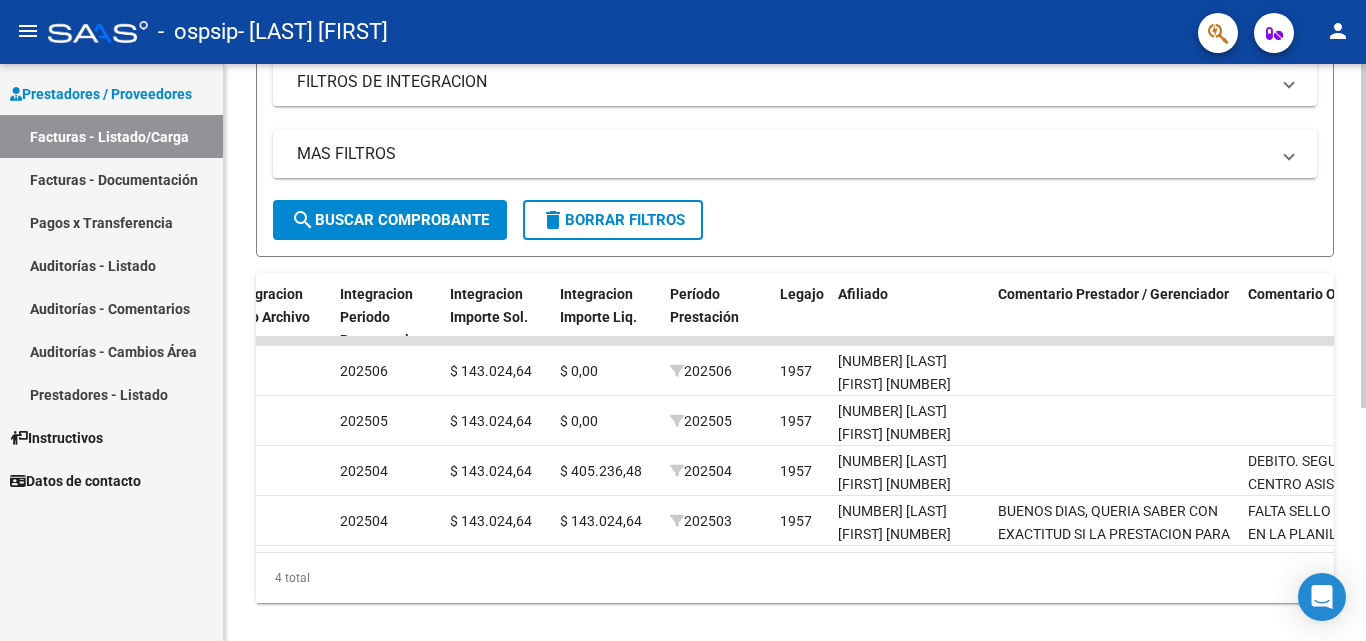 click on "4 total" 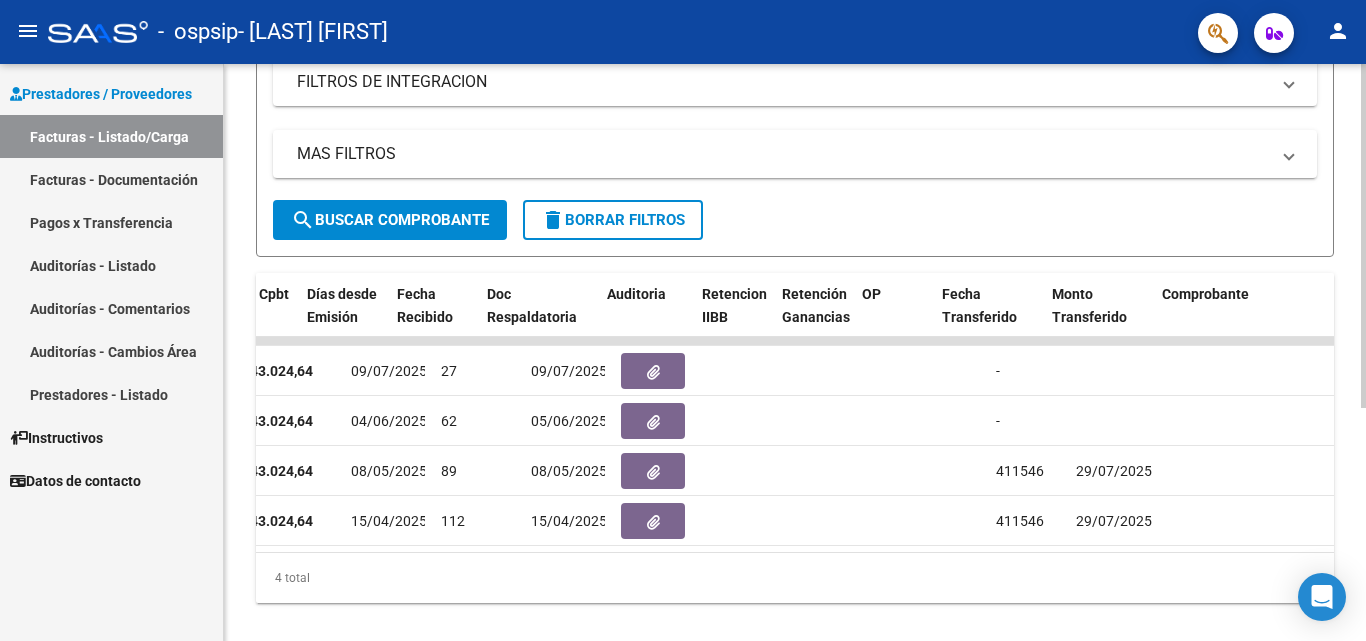 scroll, scrollTop: 0, scrollLeft: 1084, axis: horizontal 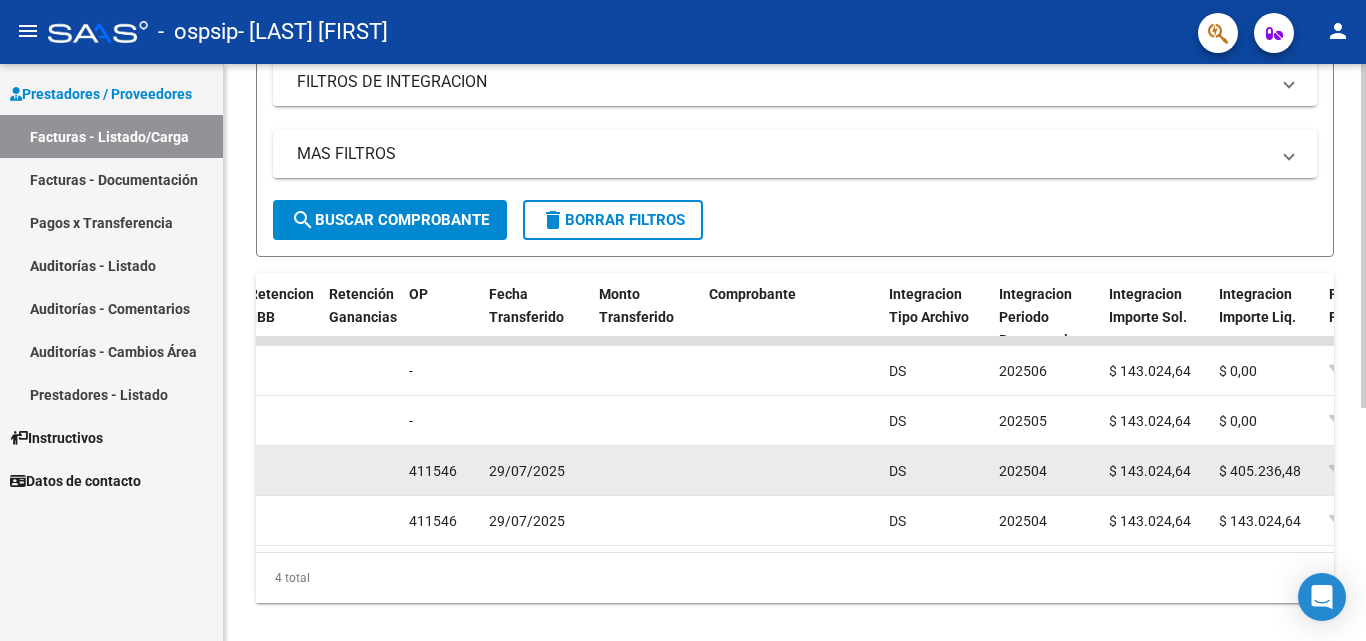 click on "29/07/2025" 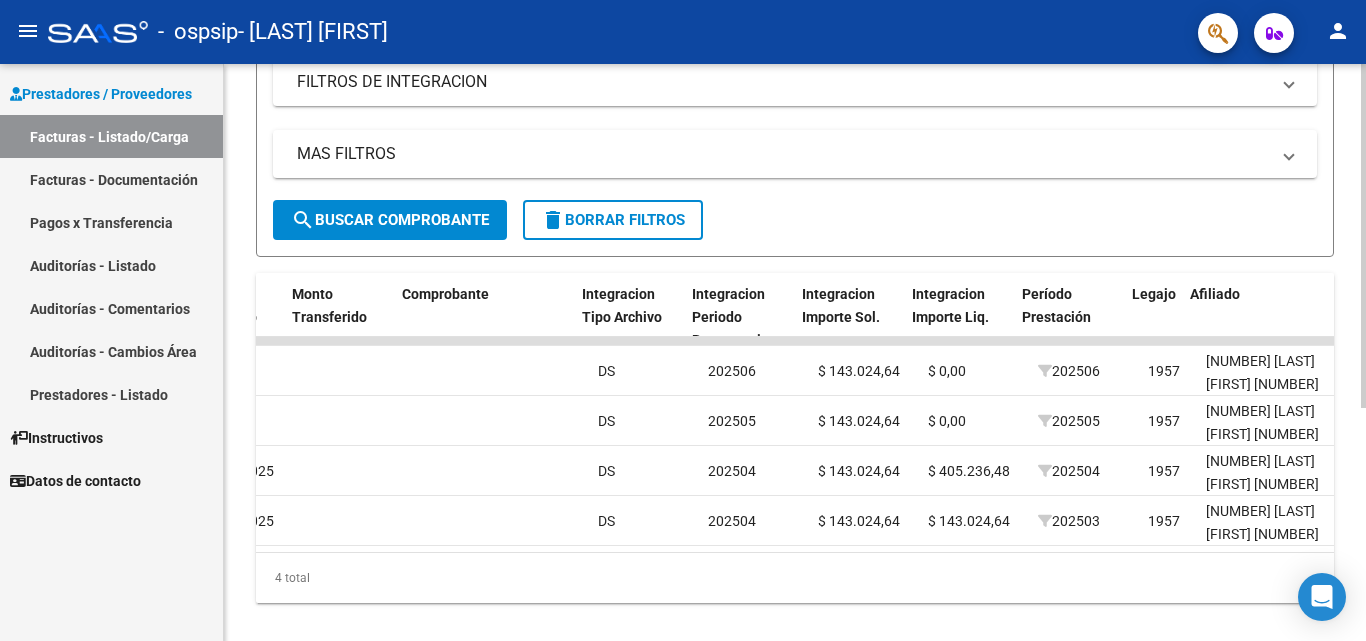 scroll, scrollTop: 0, scrollLeft: 1840, axis: horizontal 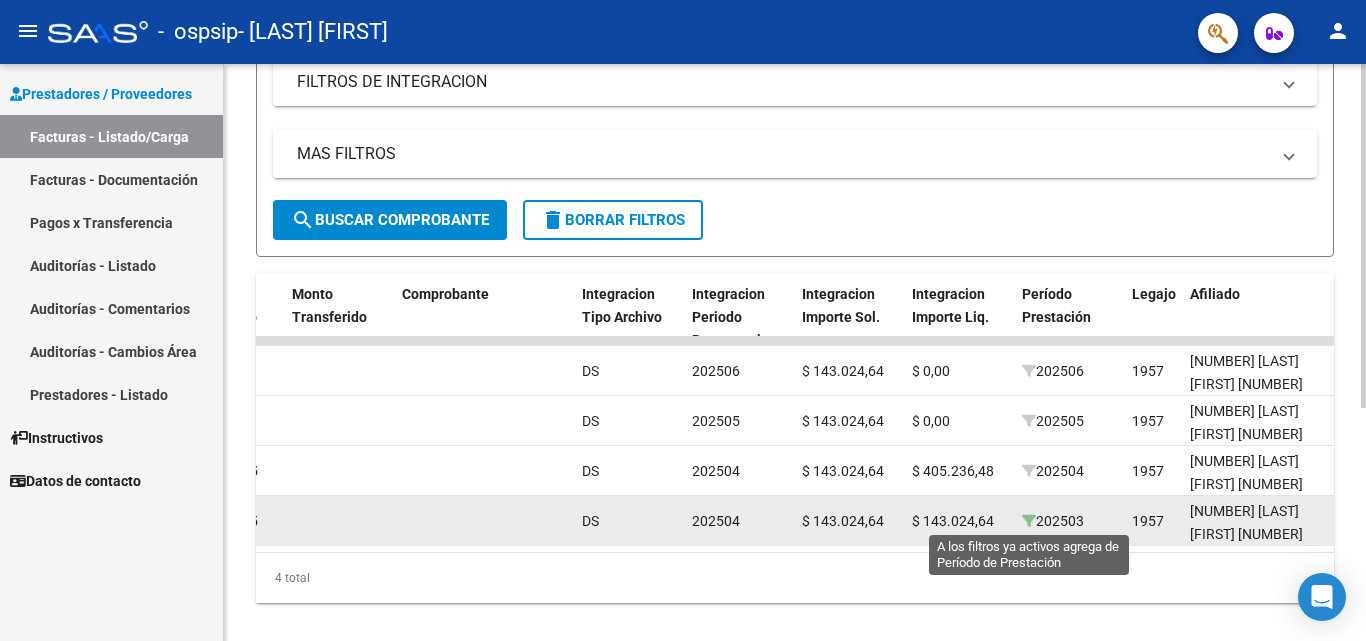 click 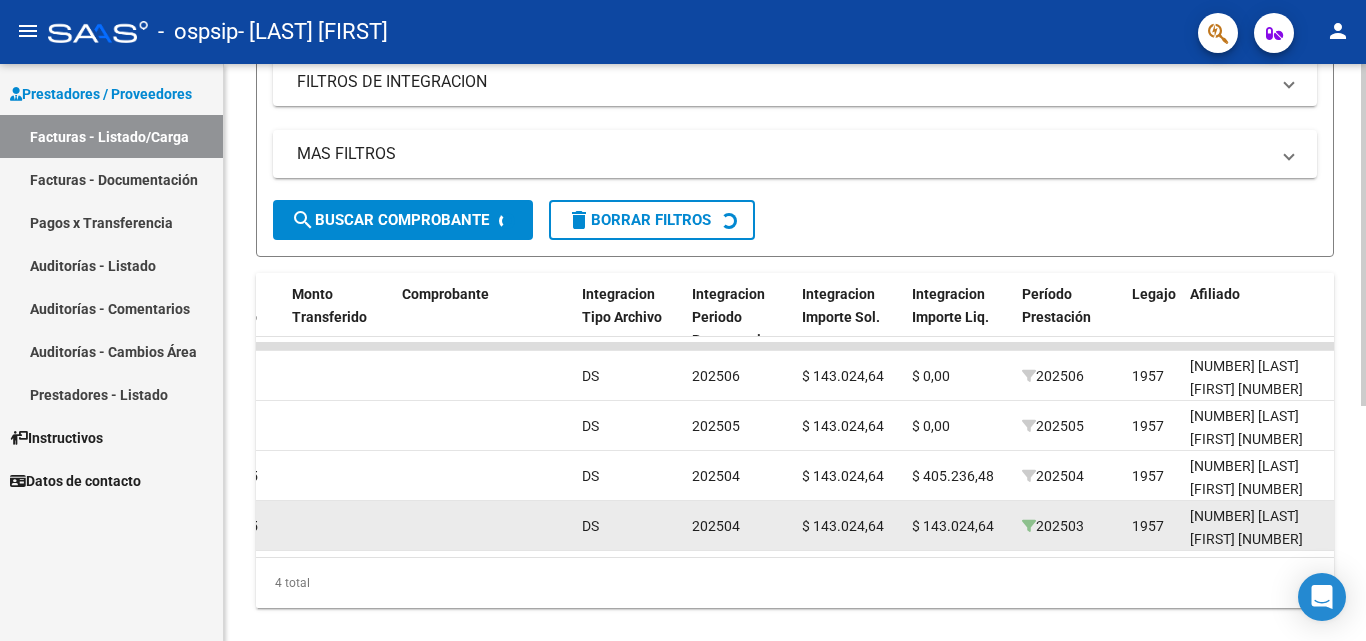 scroll, scrollTop: 241, scrollLeft: 0, axis: vertical 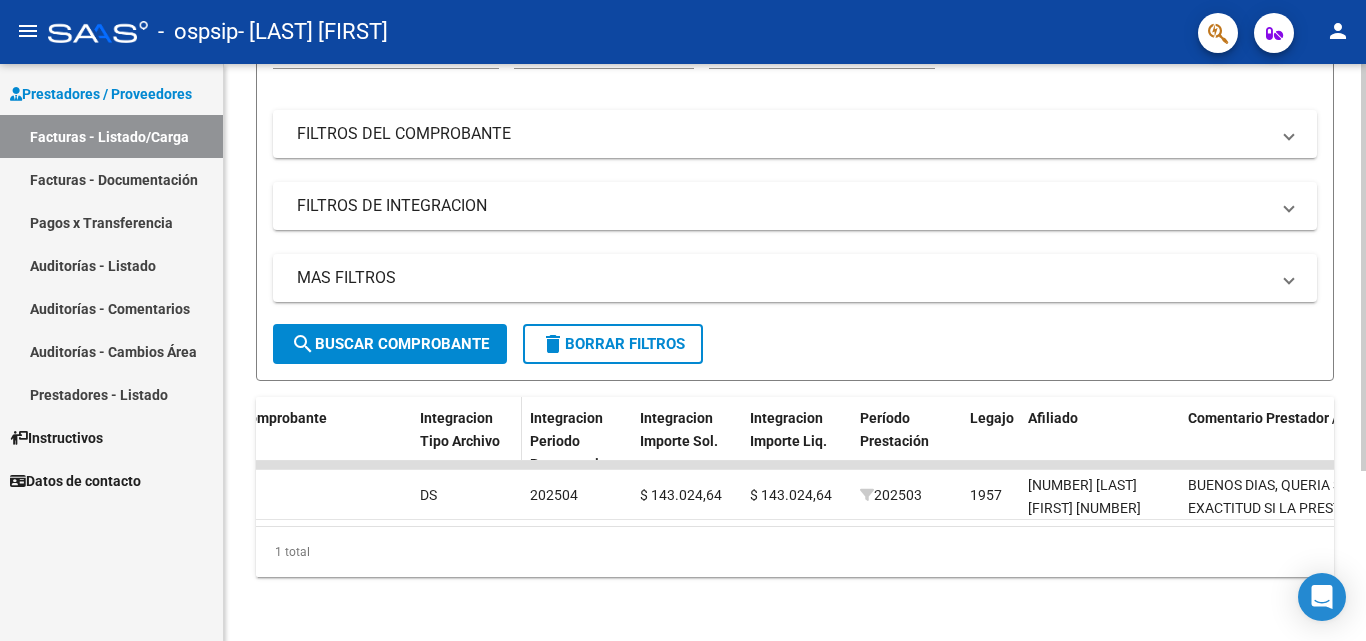 click on "Integracion Tipo Archivo" 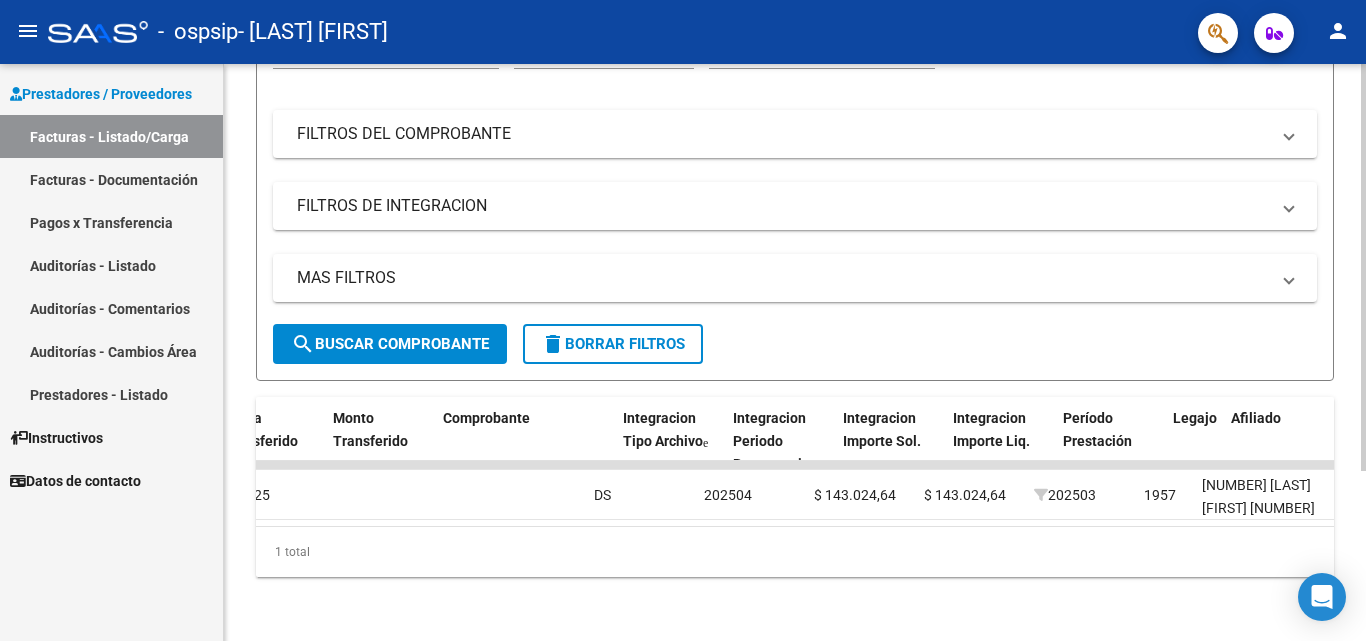 scroll, scrollTop: 0, scrollLeft: 1799, axis: horizontal 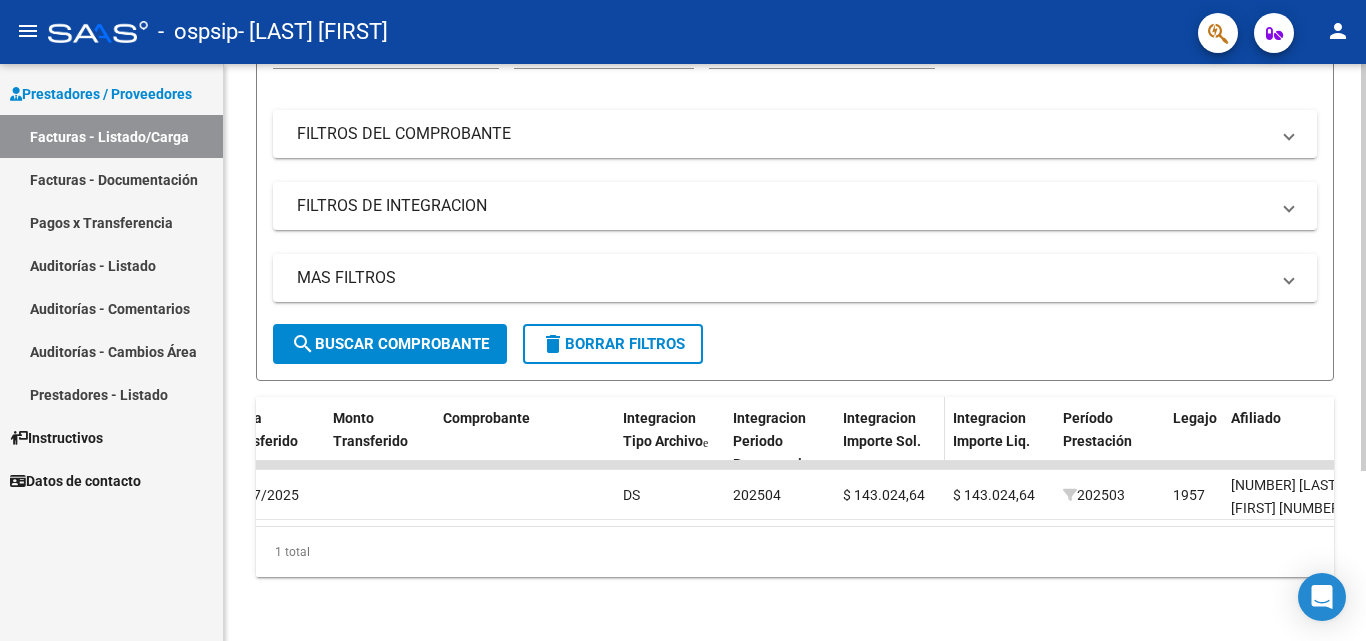 click on "Integracion Importe Sol." 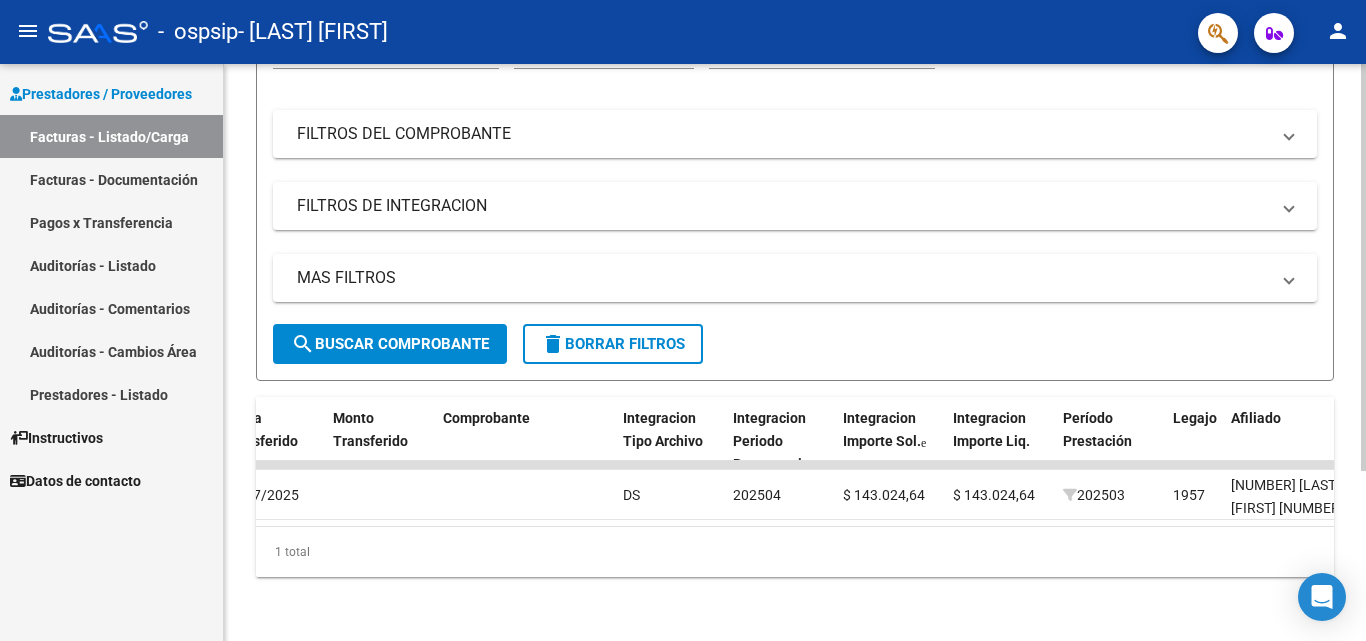 click on "search  Buscar Comprobante" 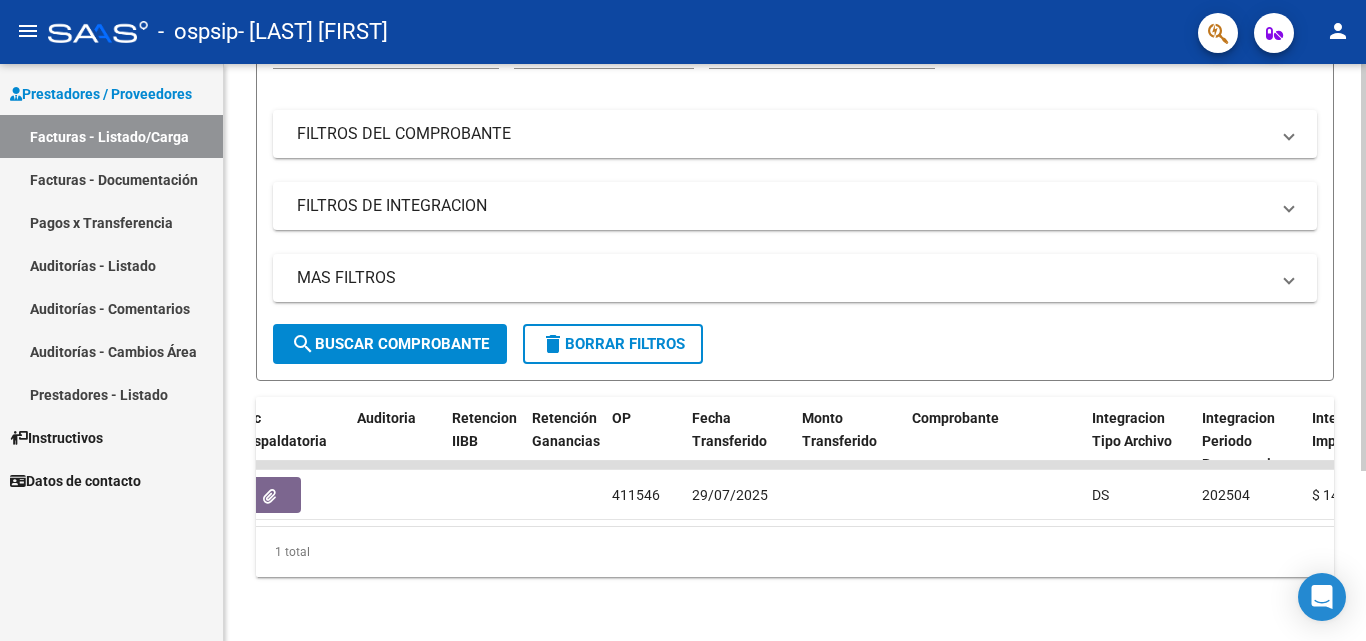 scroll, scrollTop: 0, scrollLeft: 1326, axis: horizontal 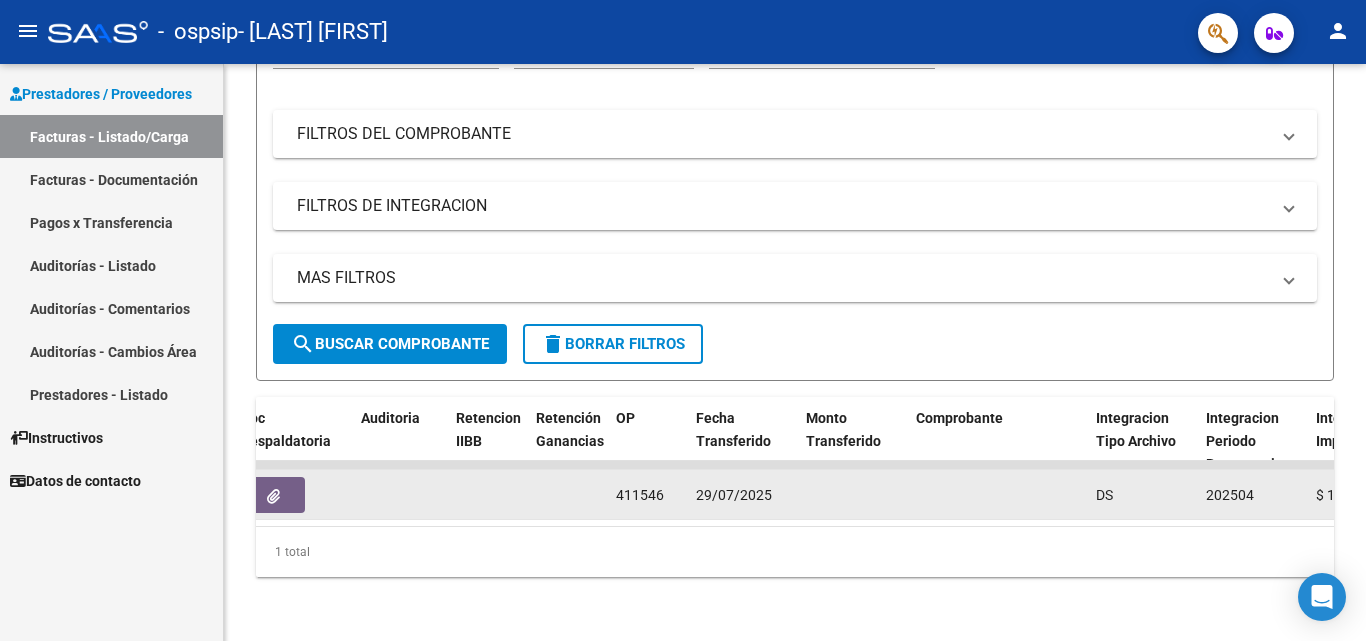 click 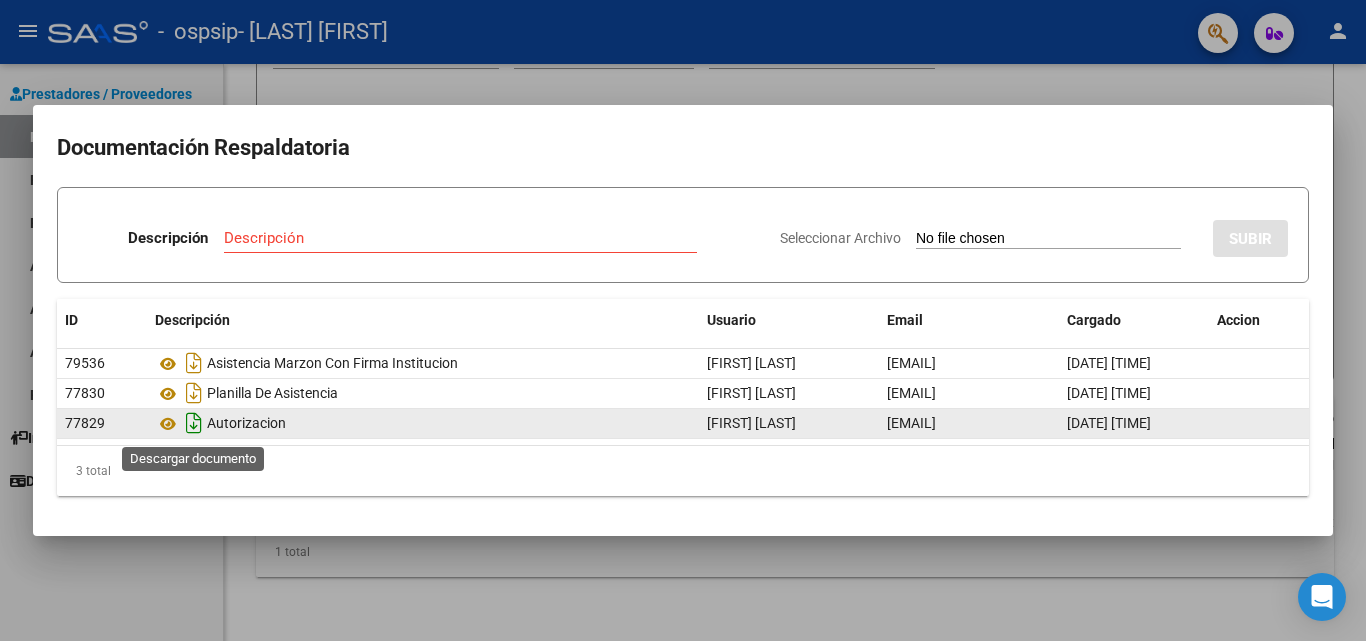 click 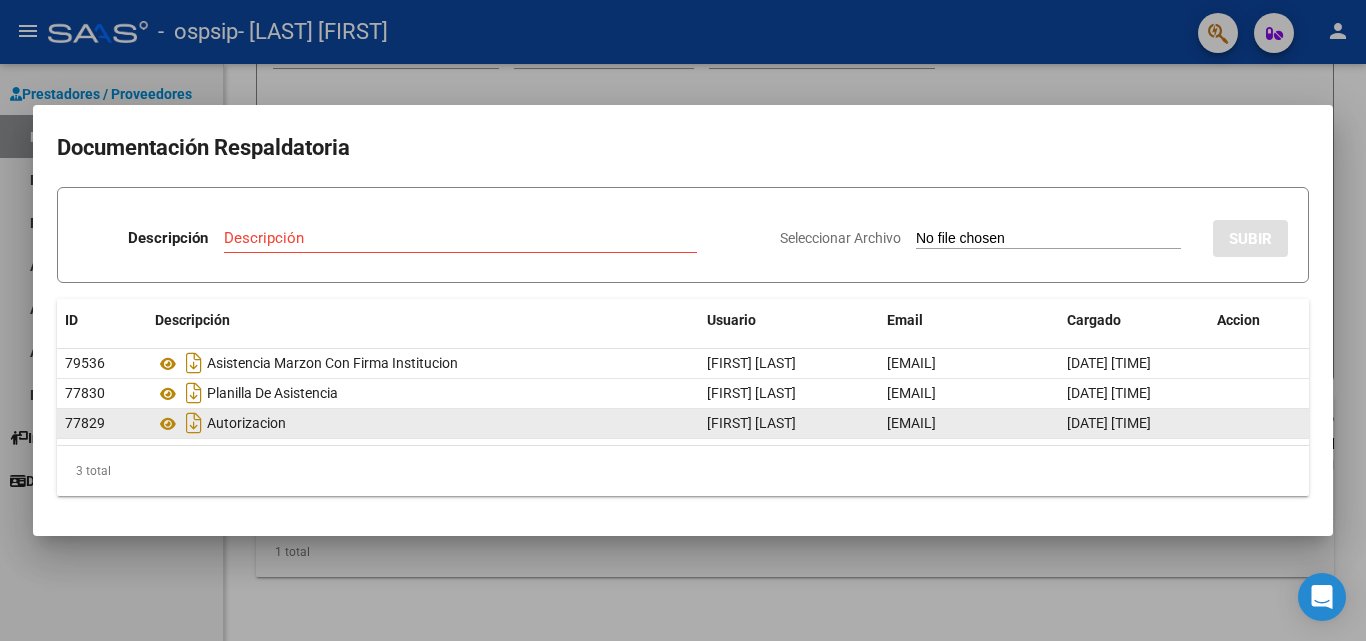 click at bounding box center (683, 320) 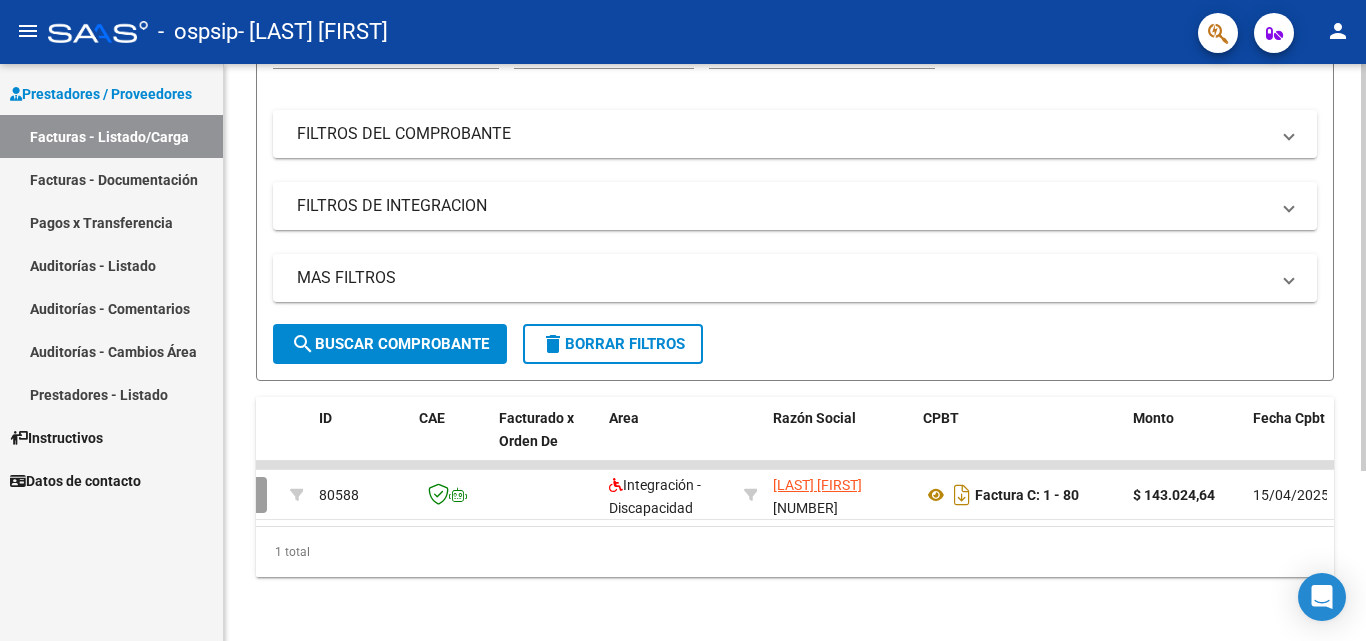 scroll, scrollTop: 0, scrollLeft: 0, axis: both 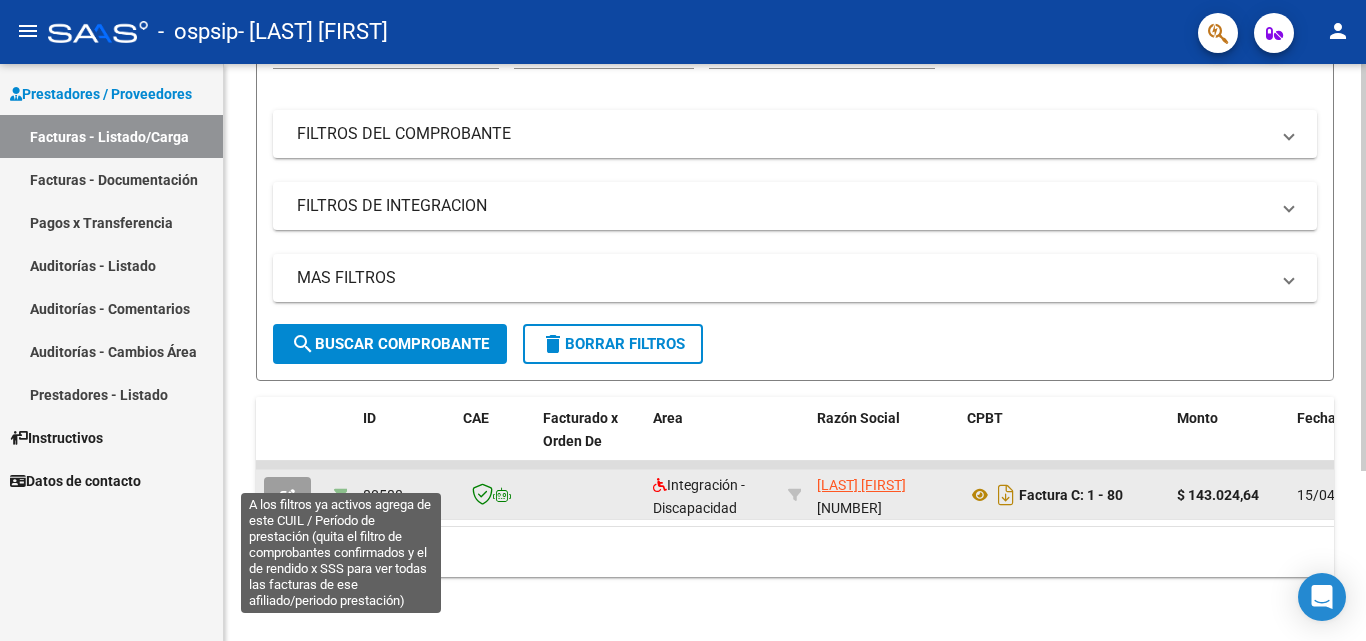 click 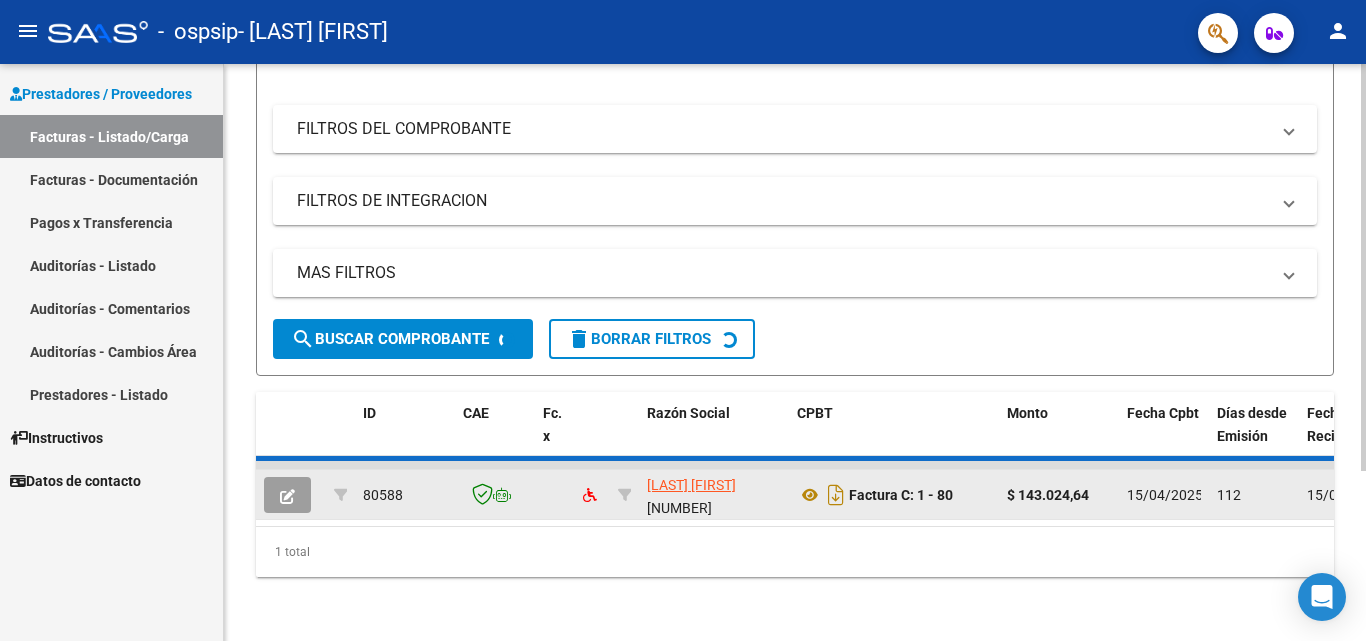 type on "20532494207" 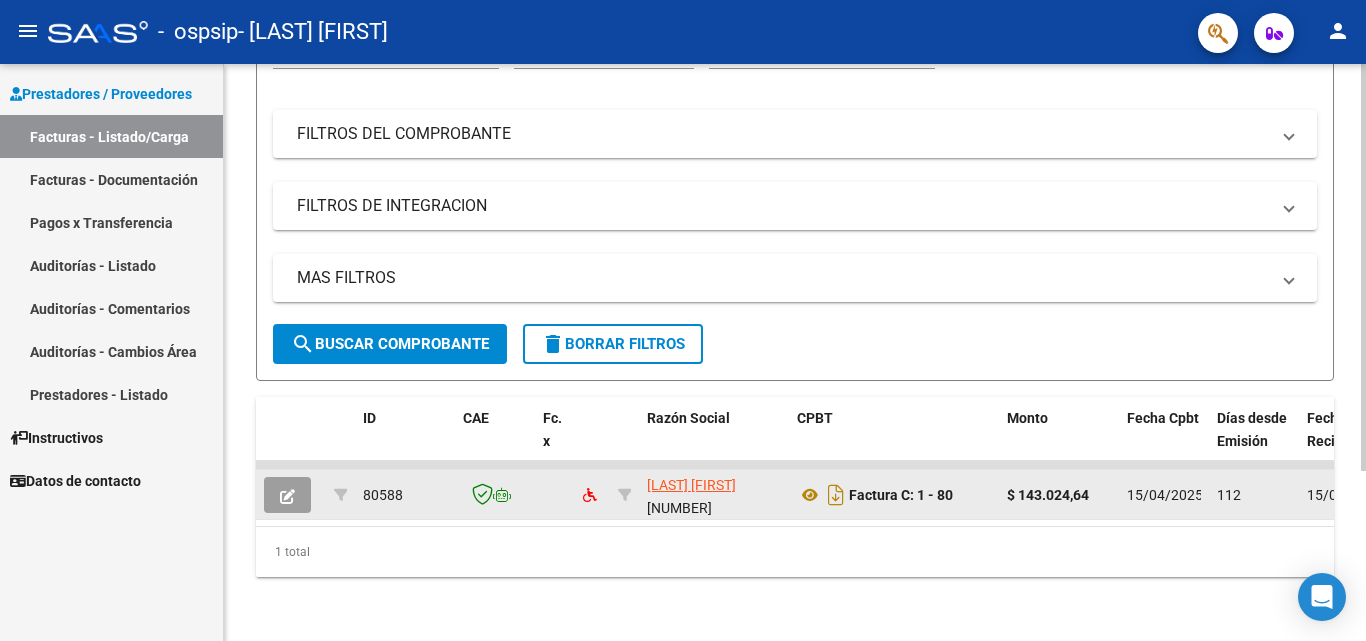 click 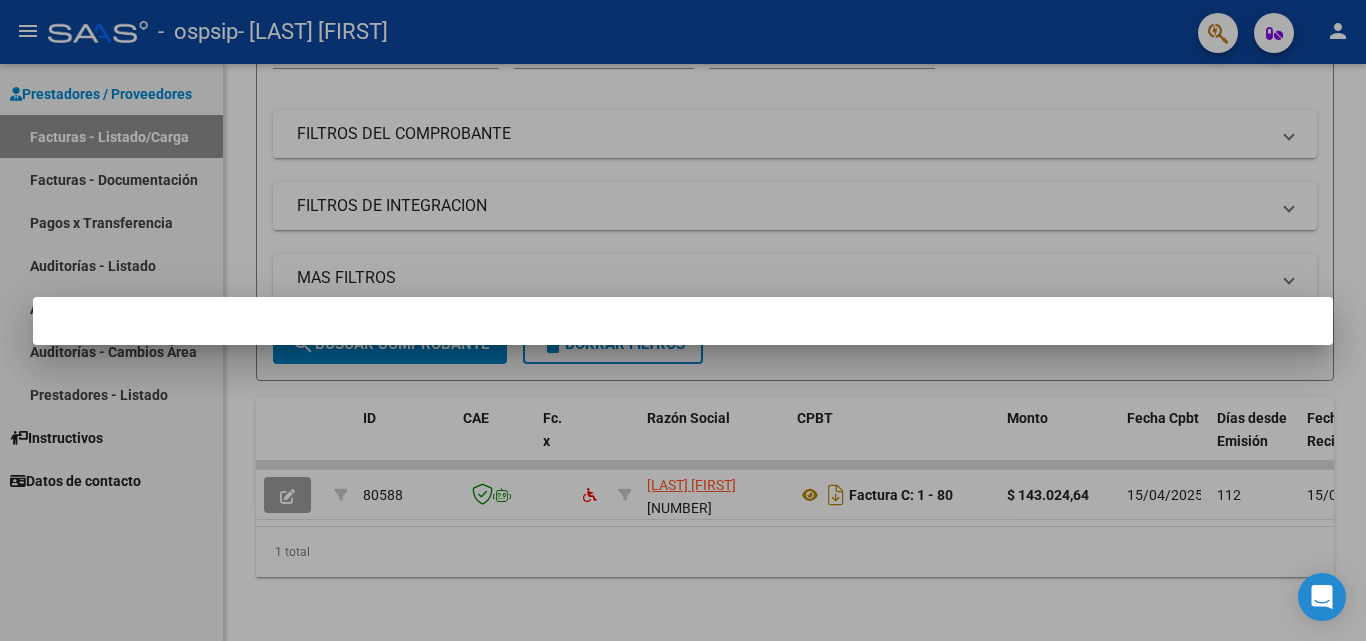 drag, startPoint x: 345, startPoint y: 517, endPoint x: 388, endPoint y: 517, distance: 43 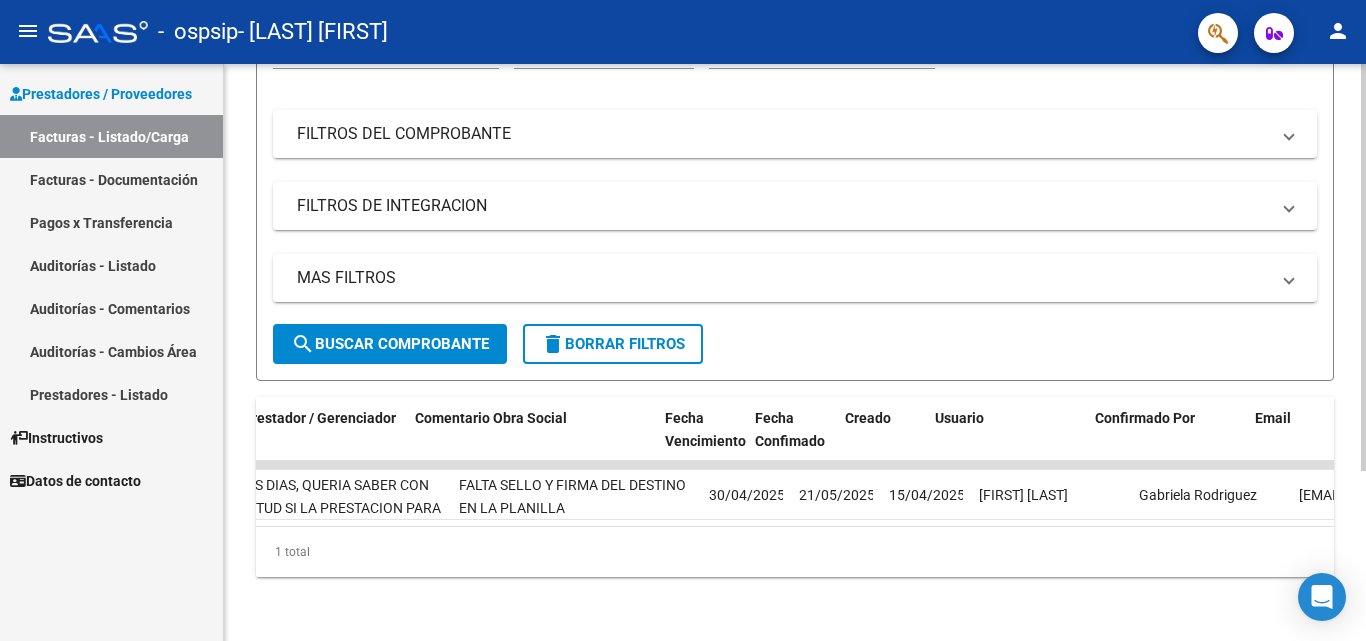 scroll, scrollTop: 0, scrollLeft: 1793, axis: horizontal 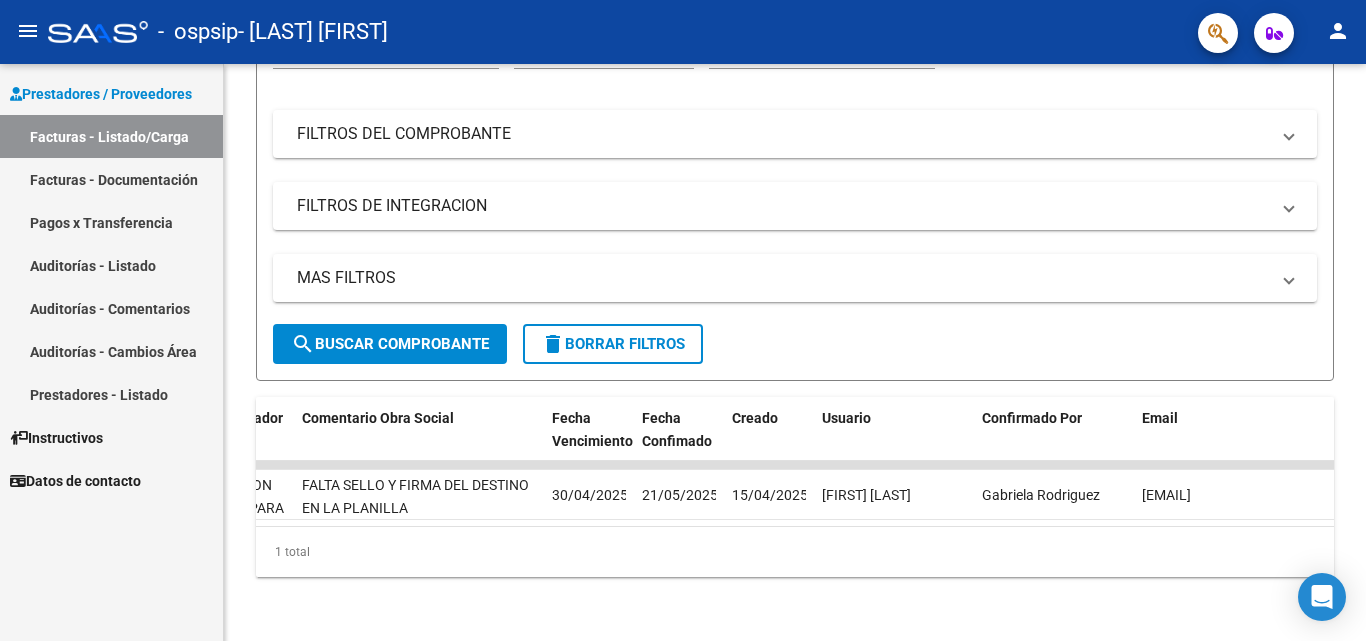 click on "Pagos x Transferencia" at bounding box center [111, 222] 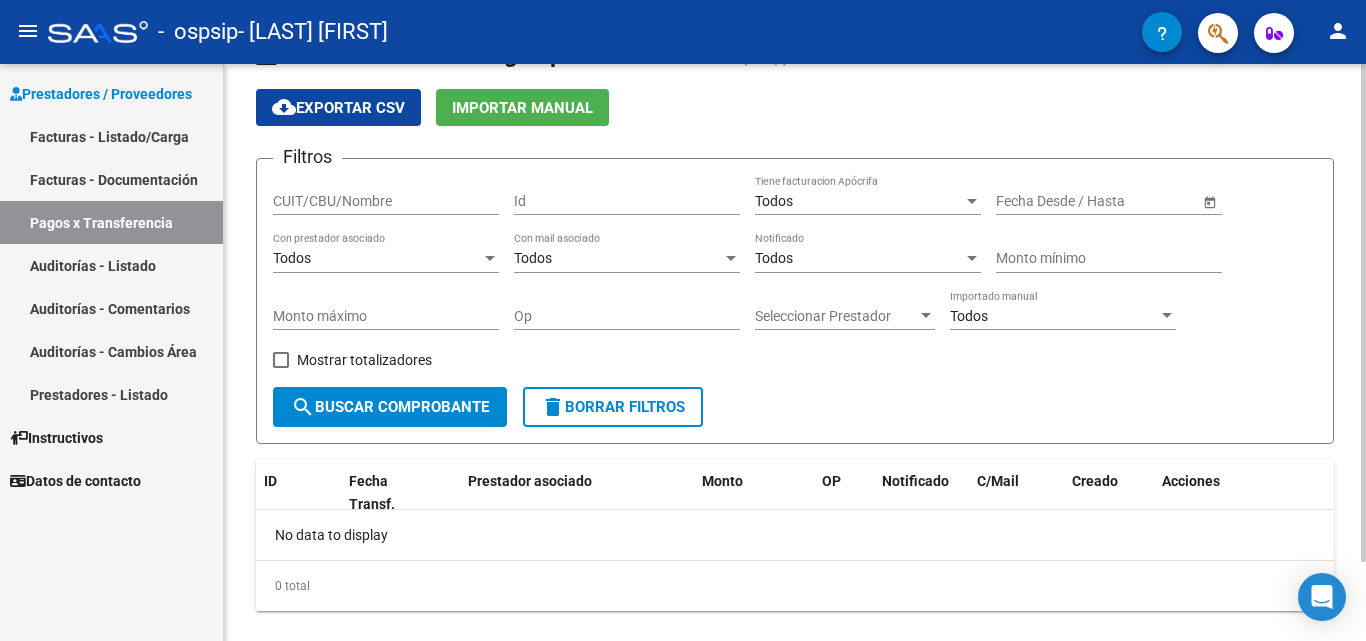 scroll, scrollTop: 92, scrollLeft: 0, axis: vertical 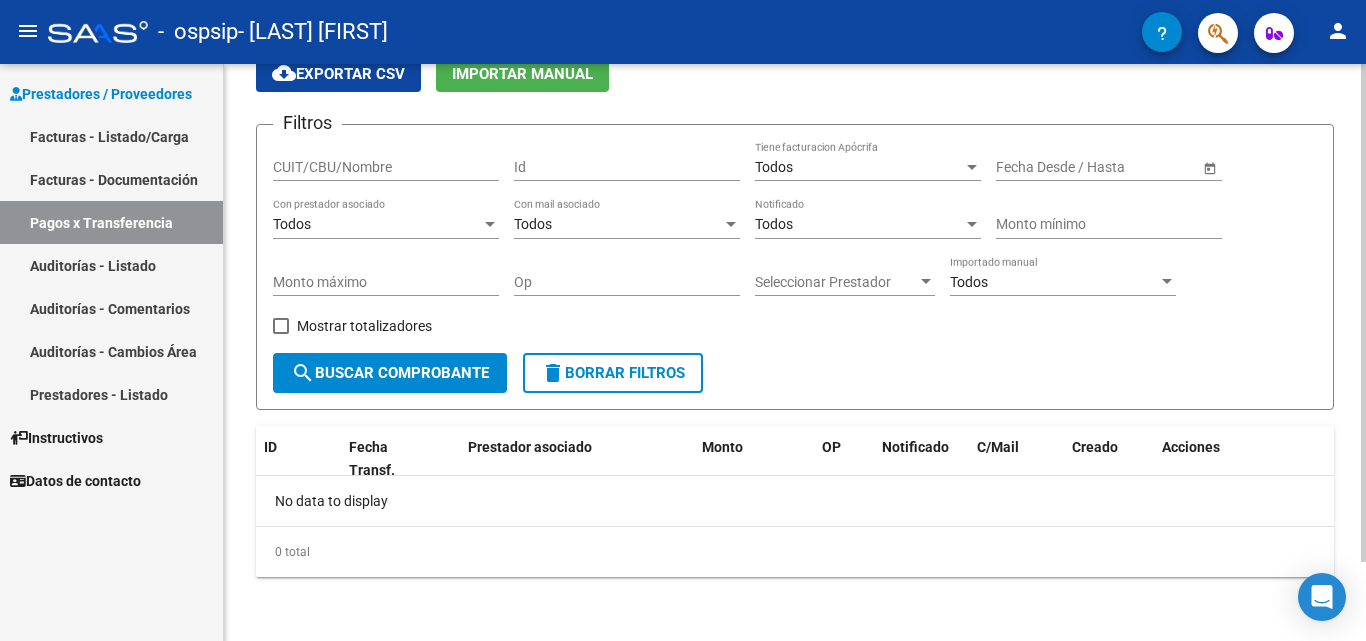 click 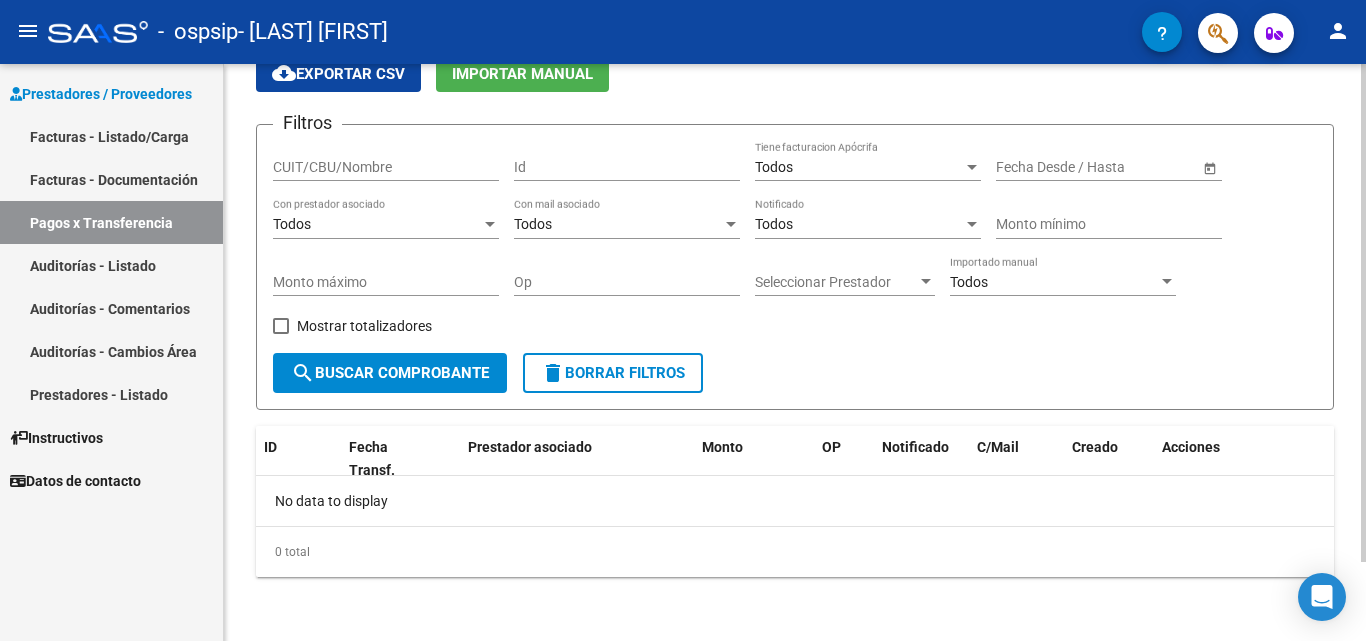 click on "search  Buscar Comprobante" 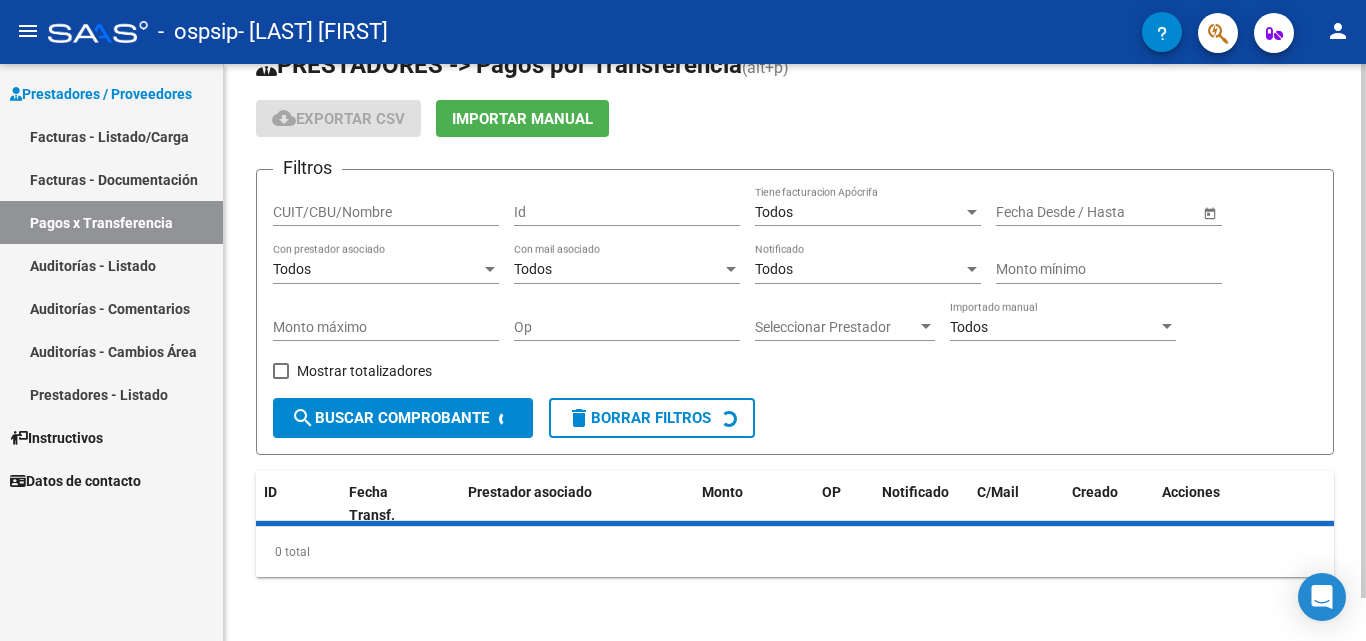 scroll, scrollTop: 92, scrollLeft: 0, axis: vertical 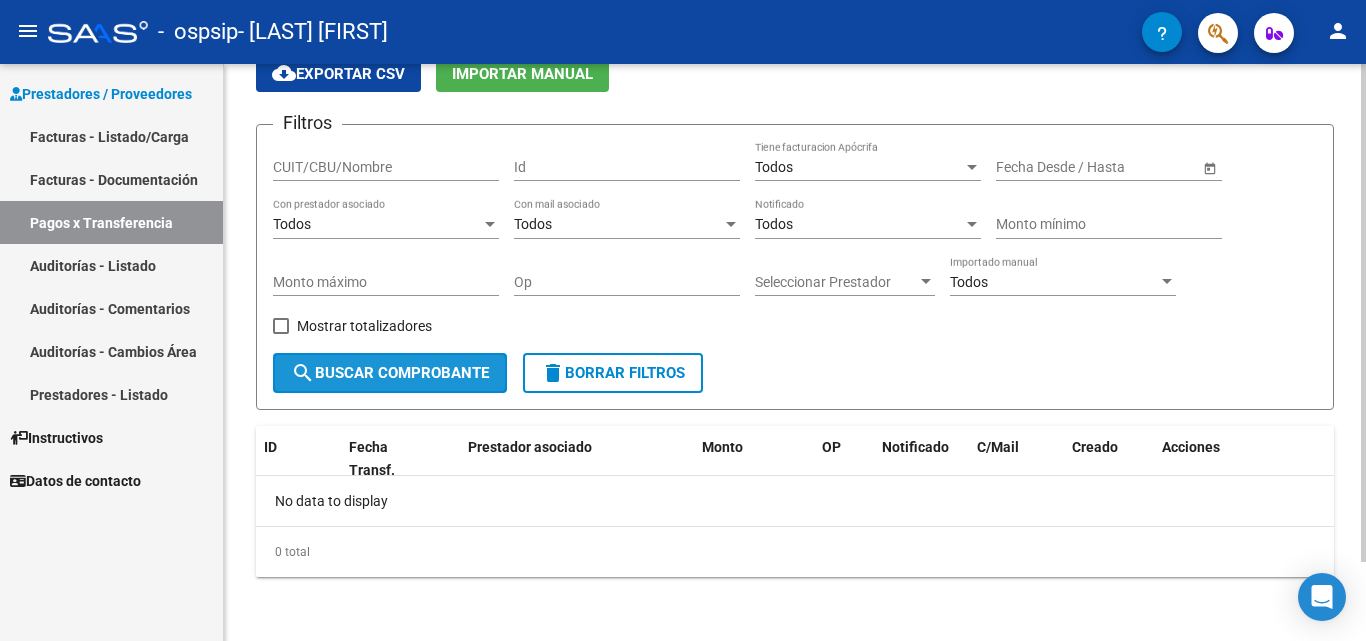 click on "search  Buscar Comprobante" 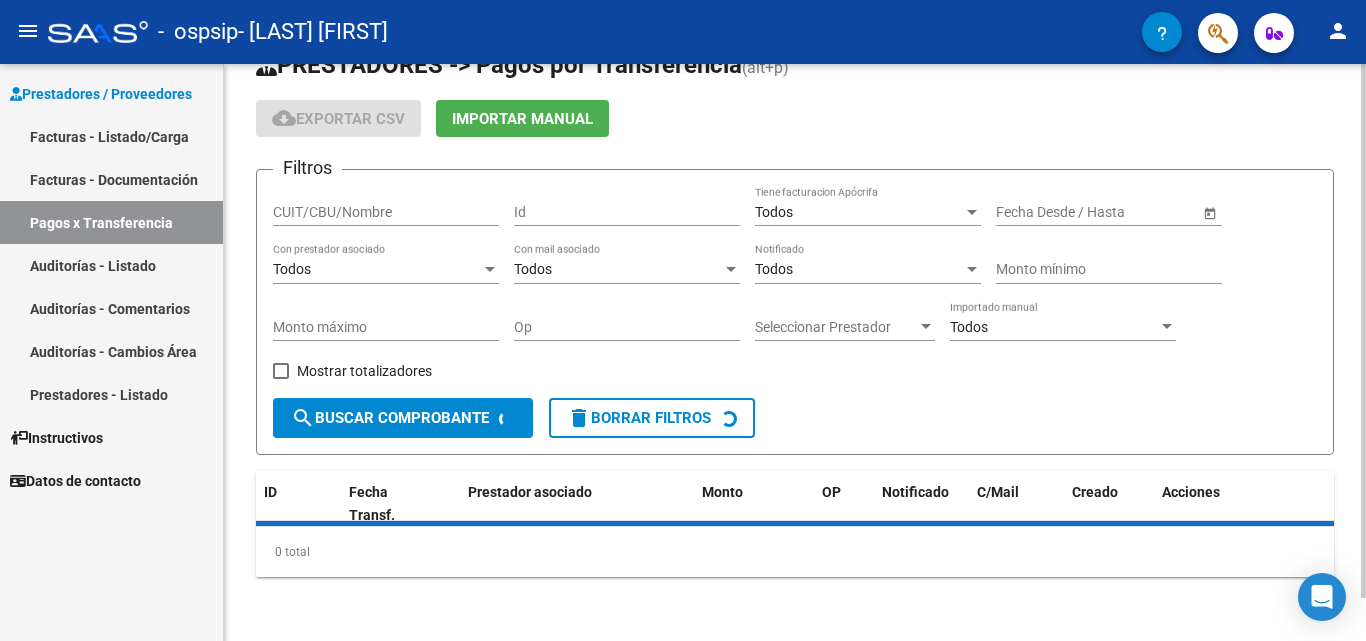 scroll, scrollTop: 92, scrollLeft: 0, axis: vertical 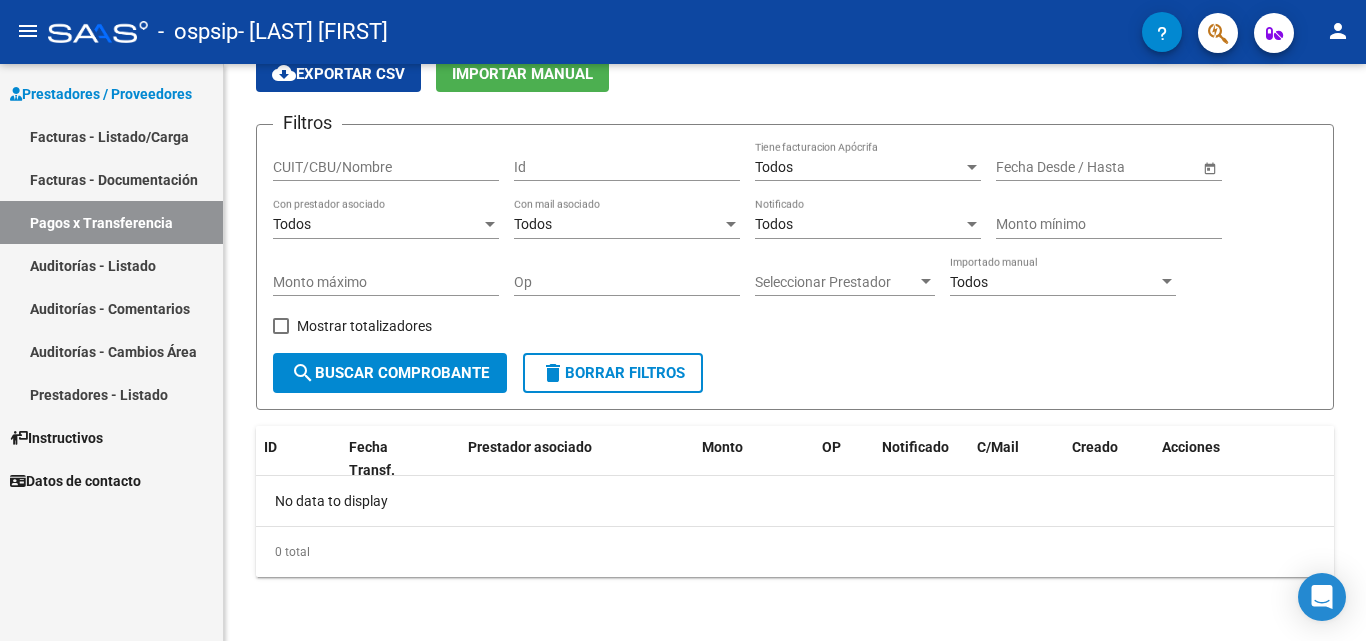 click on "Auditorías - Listado" at bounding box center (111, 265) 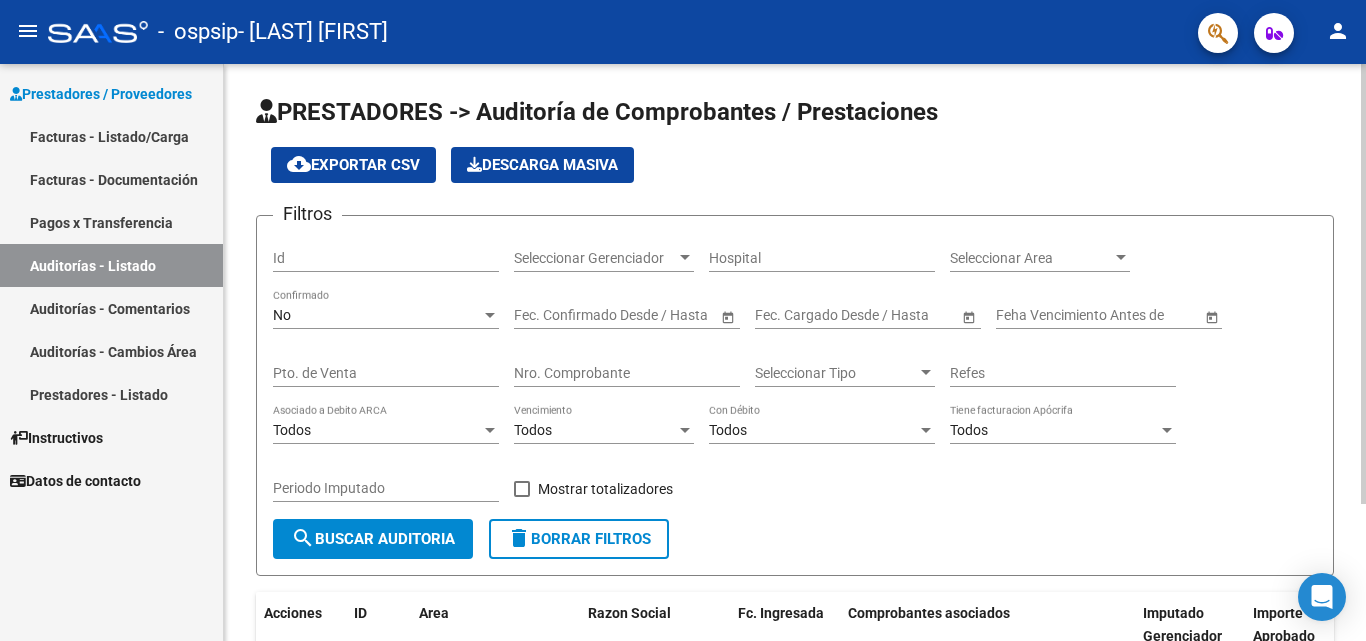 scroll, scrollTop: 180, scrollLeft: 0, axis: vertical 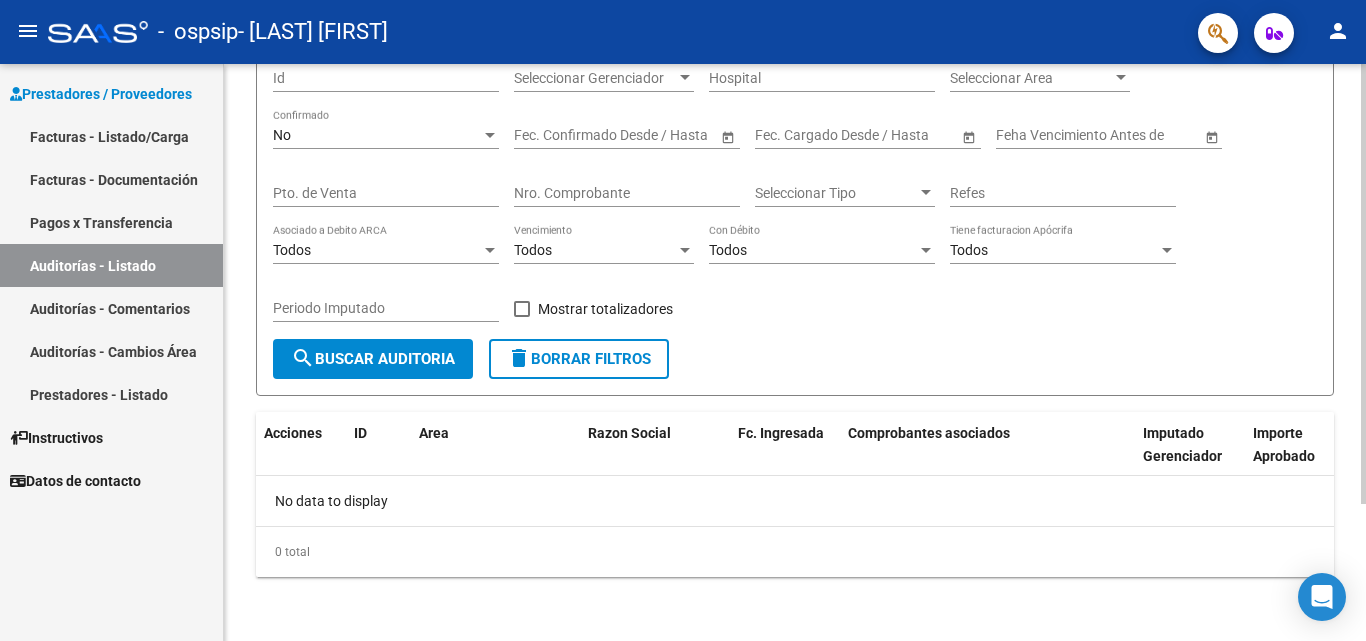 click 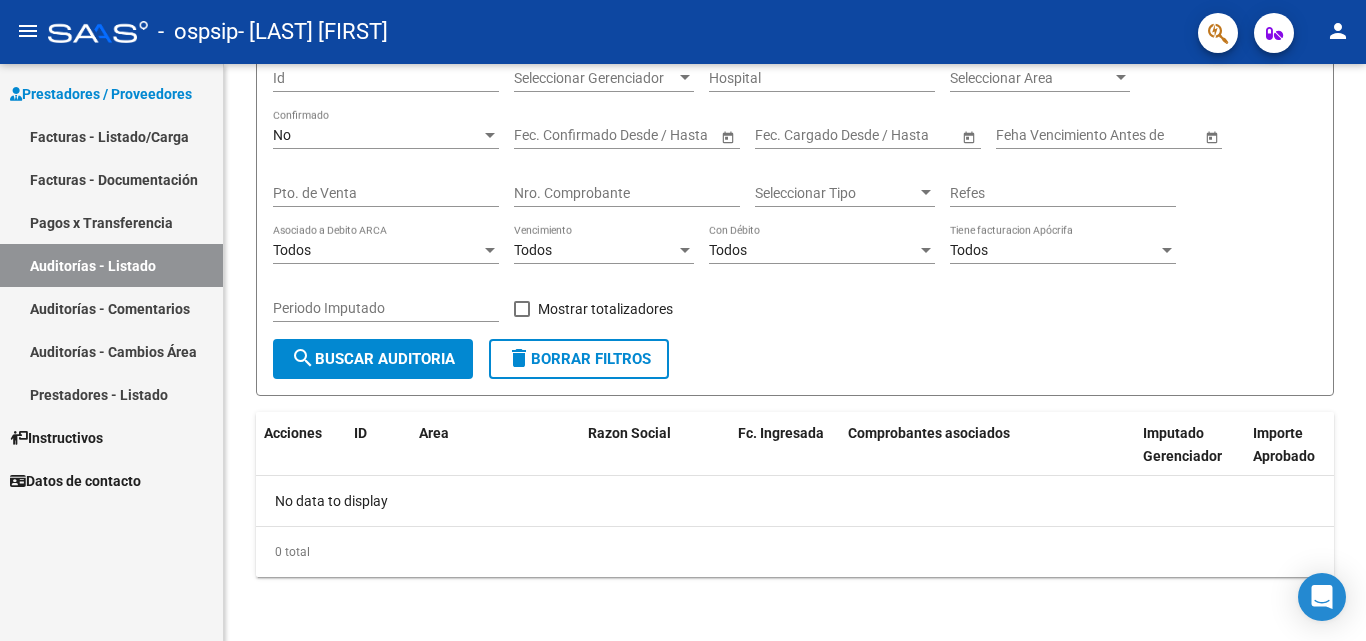 click on "Facturas - Listado/Carga" at bounding box center (111, 136) 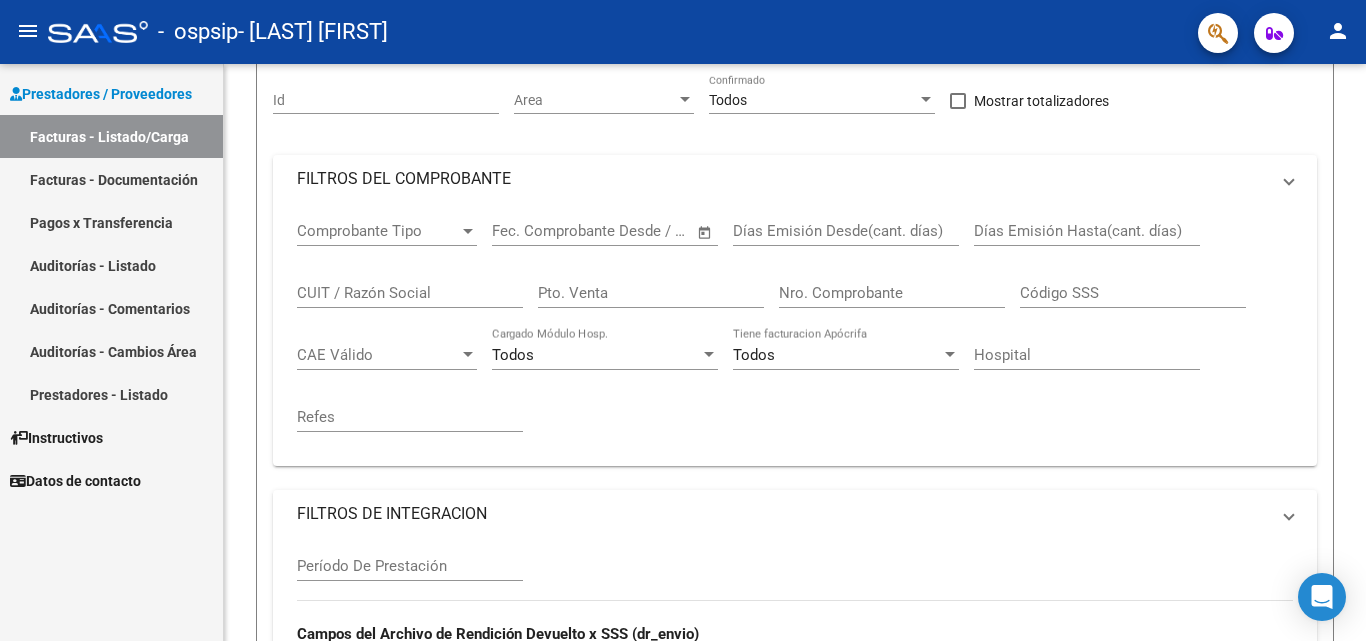 scroll, scrollTop: 0, scrollLeft: 0, axis: both 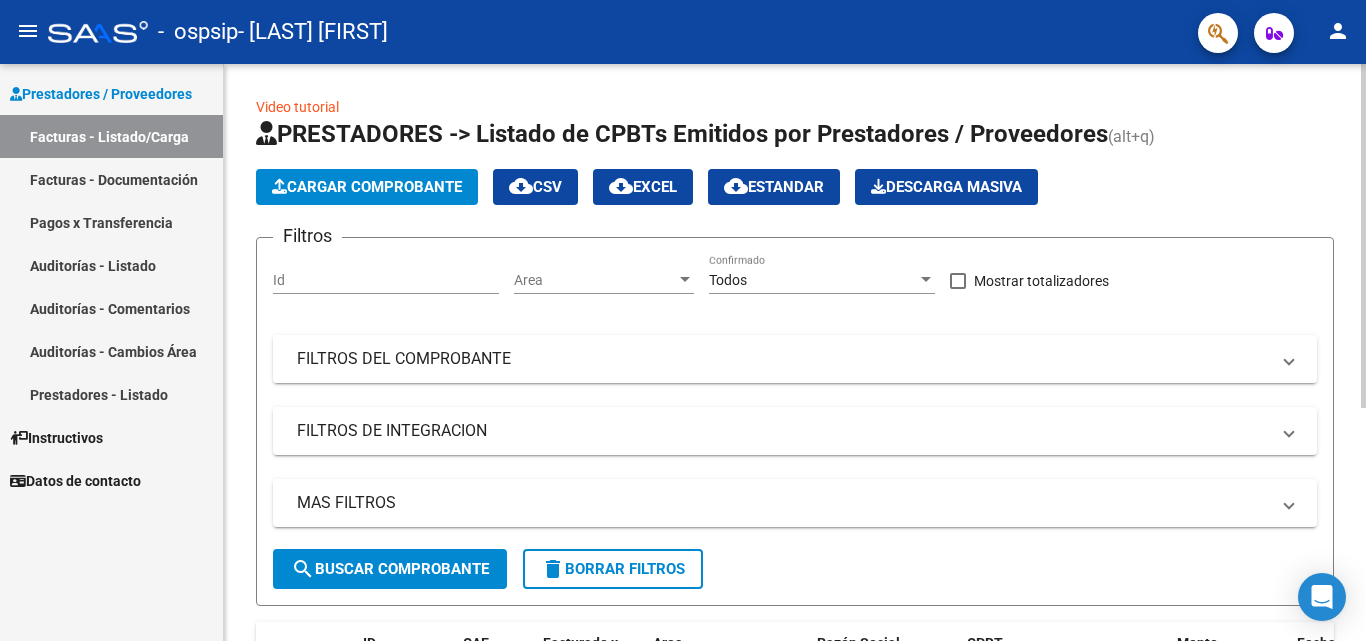 click at bounding box center (1289, 359) 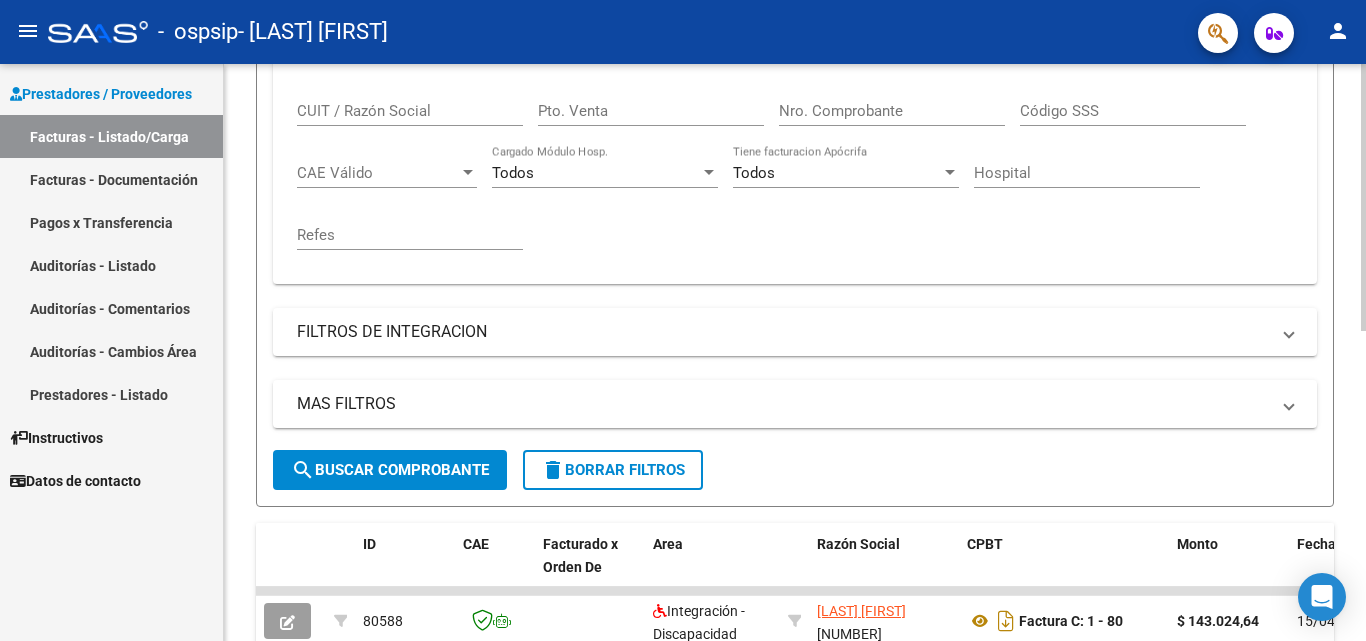 scroll, scrollTop: 380, scrollLeft: 0, axis: vertical 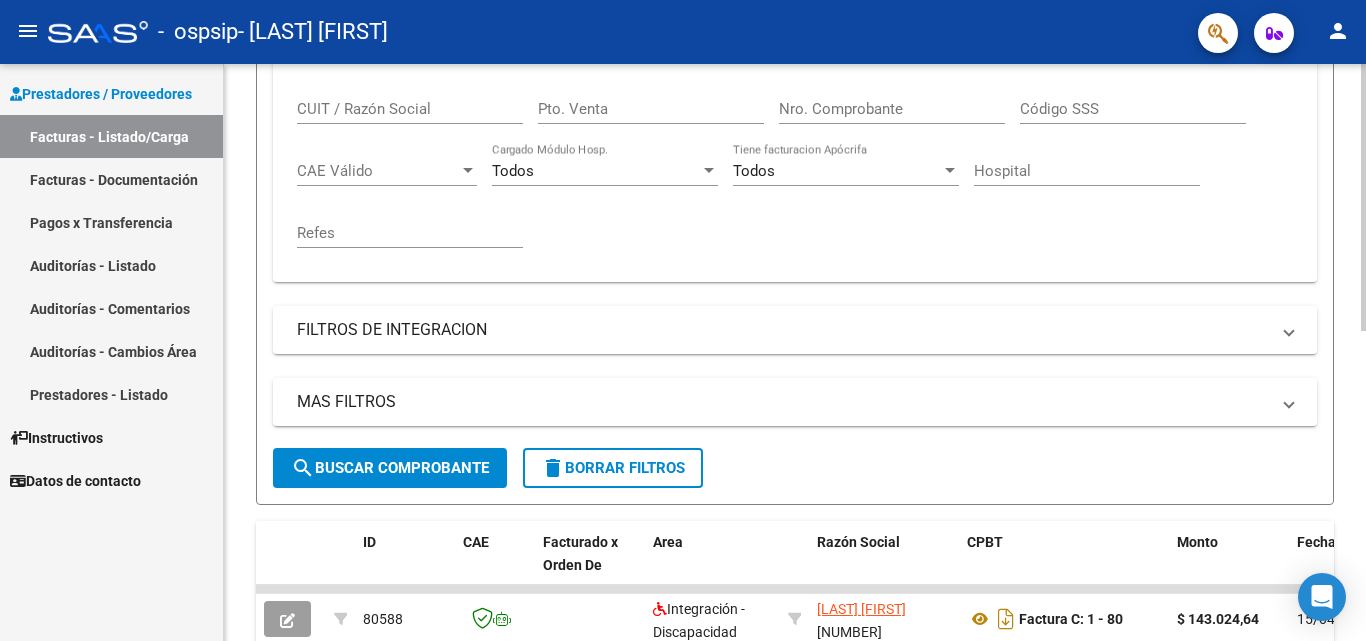 click 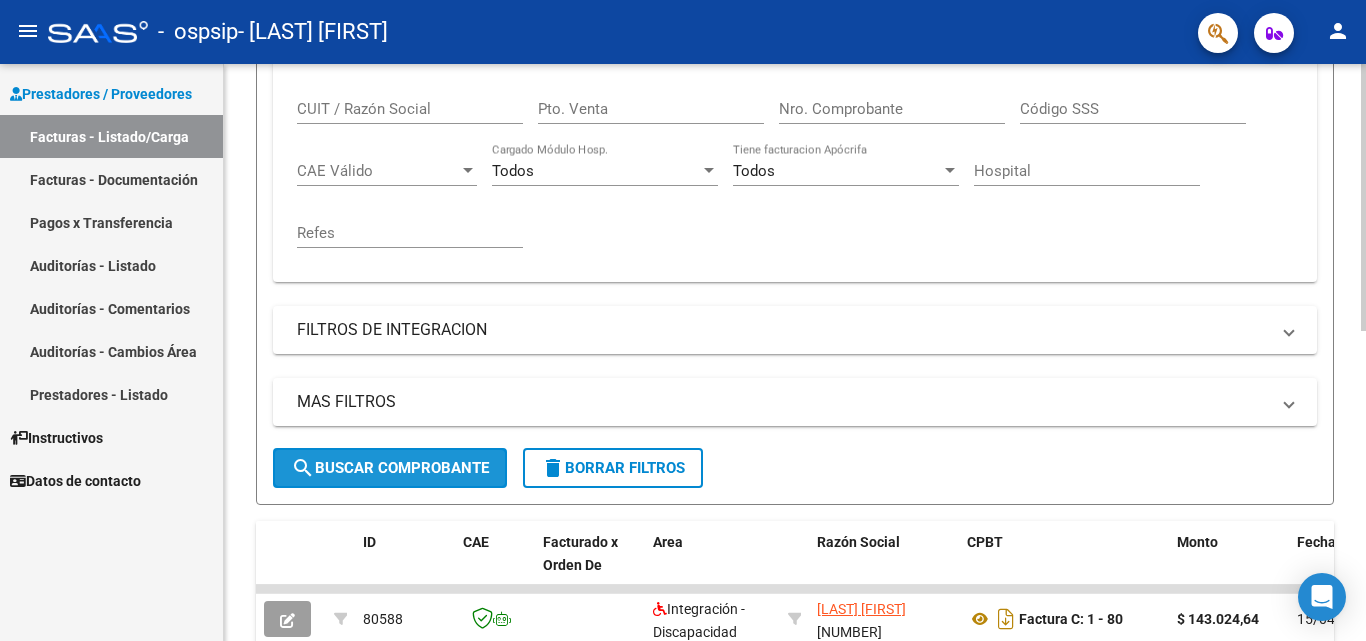 click on "search  Buscar Comprobante" 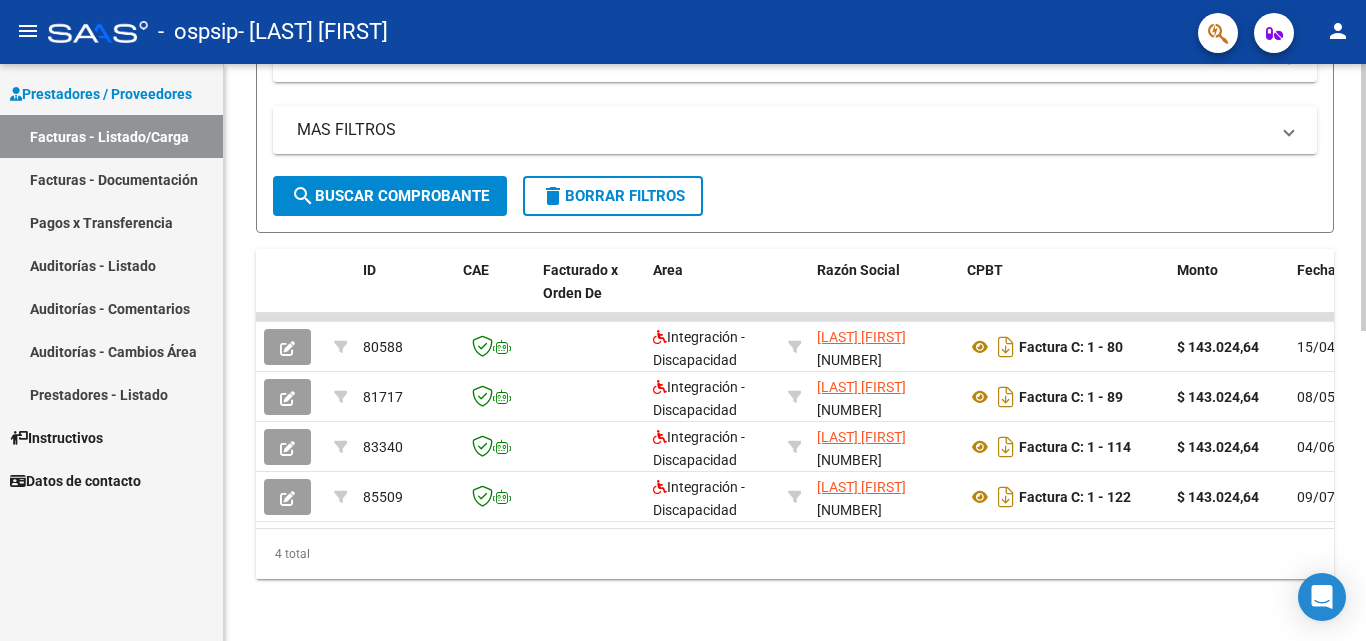 scroll, scrollTop: 670, scrollLeft: 0, axis: vertical 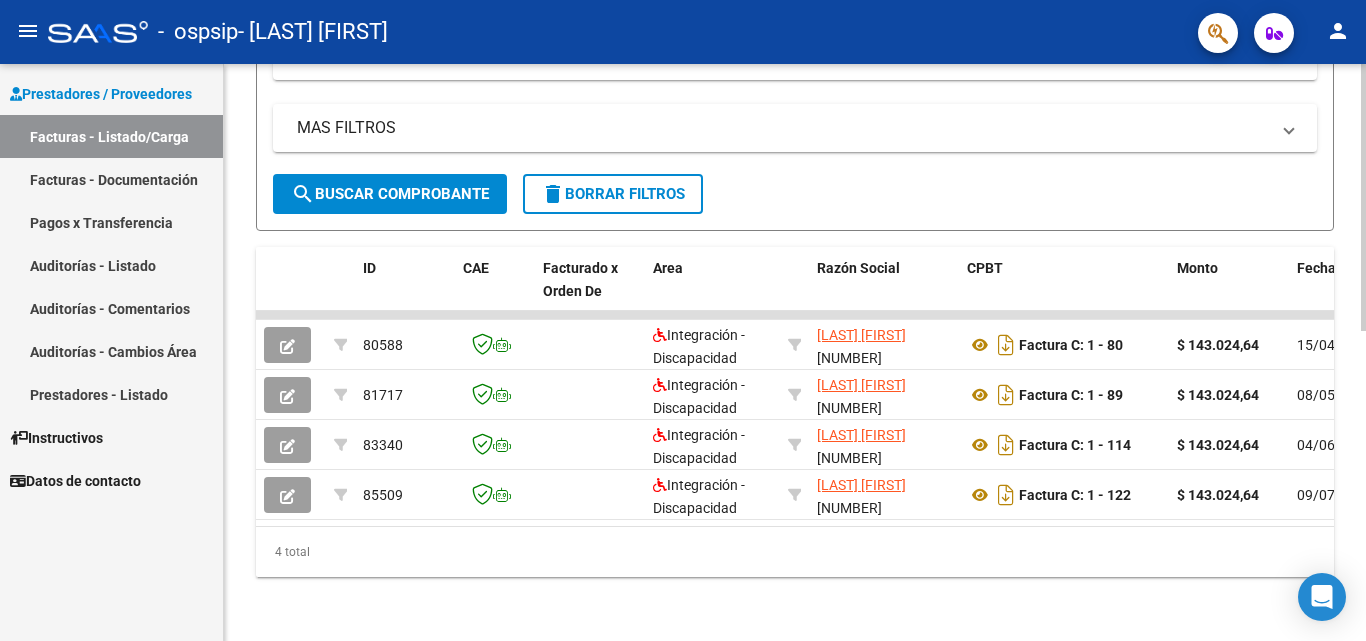 click 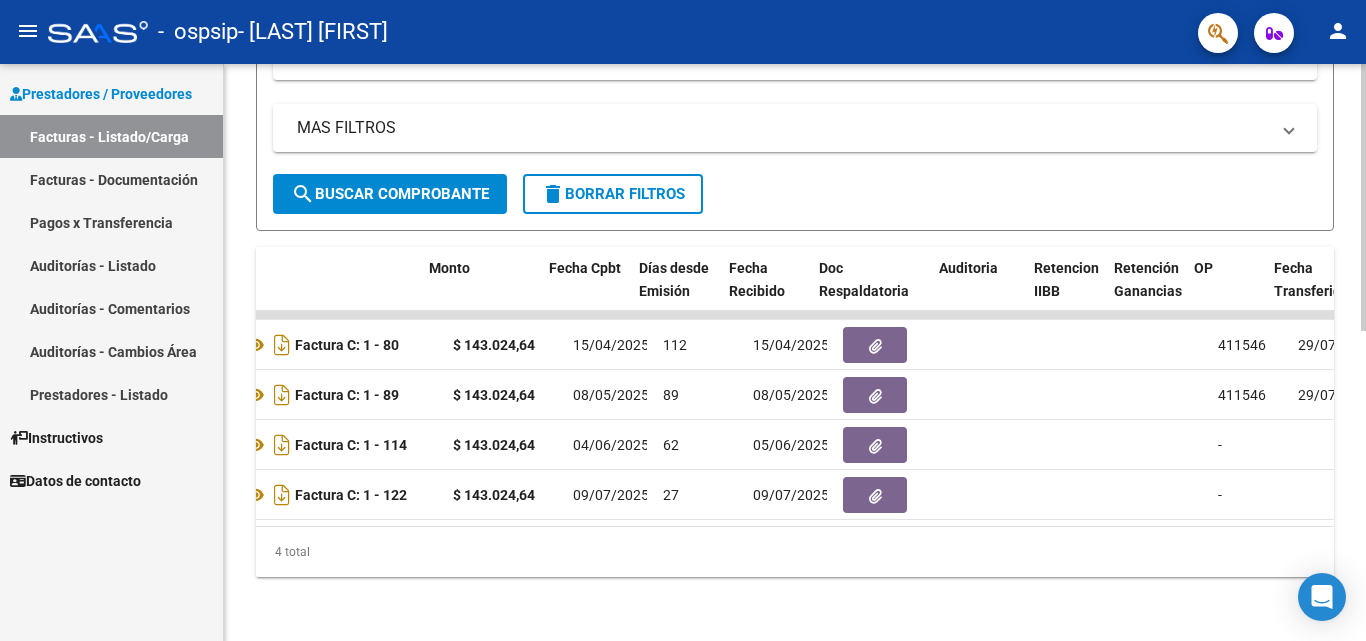 scroll, scrollTop: 0, scrollLeft: 1080, axis: horizontal 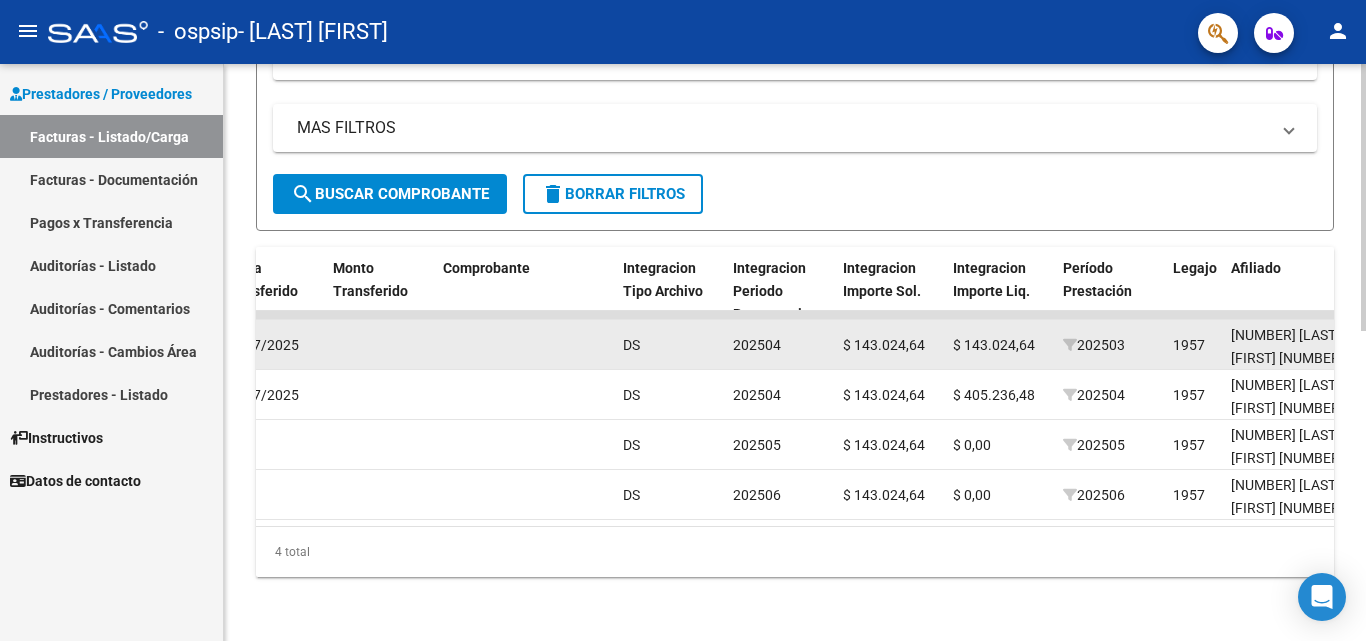 click on "$ 143.024,64" 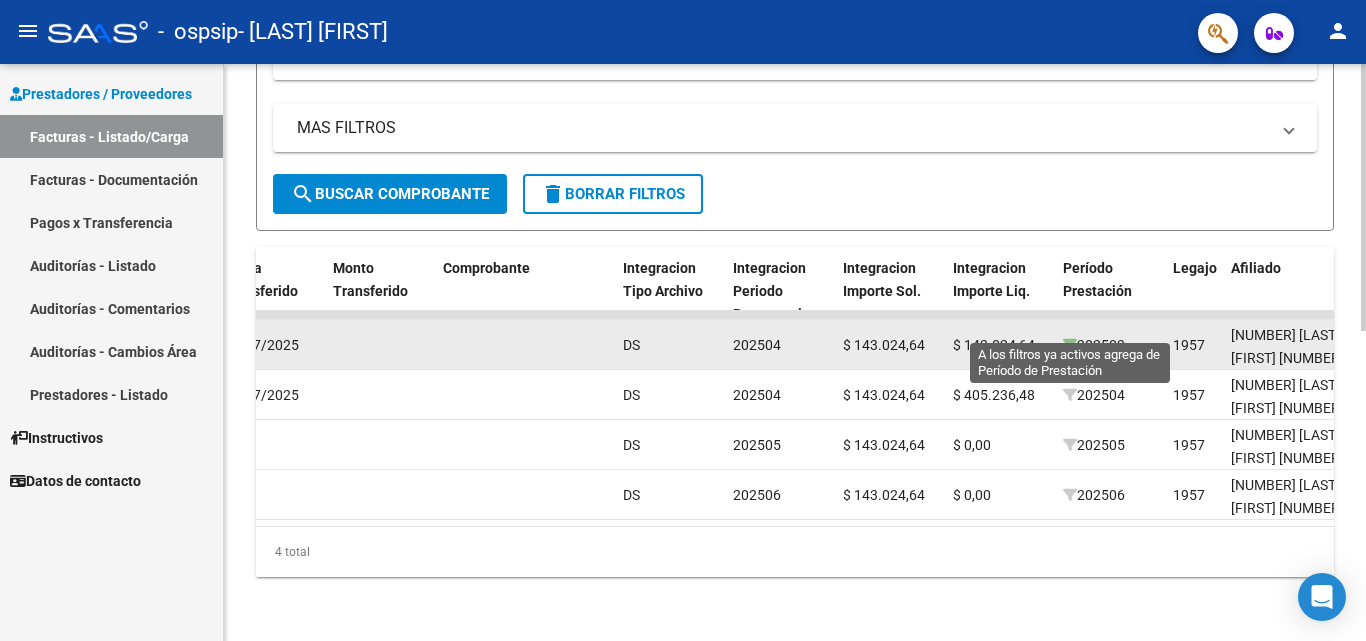 click 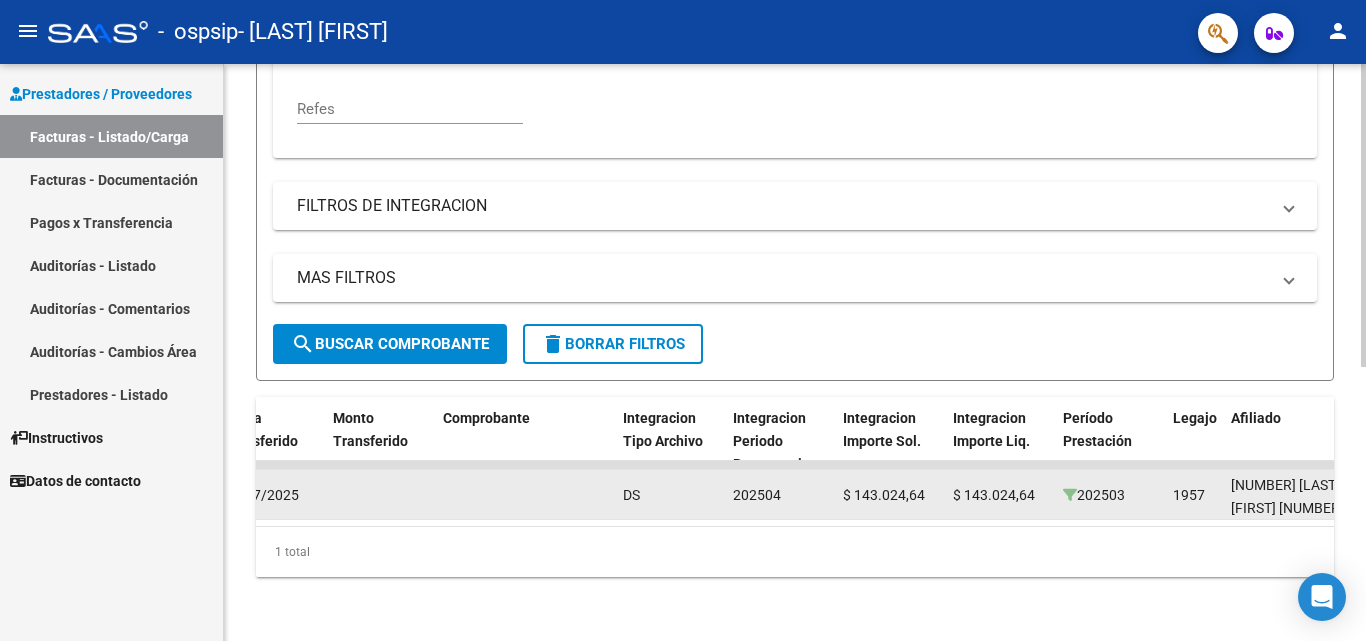 scroll, scrollTop: 520, scrollLeft: 0, axis: vertical 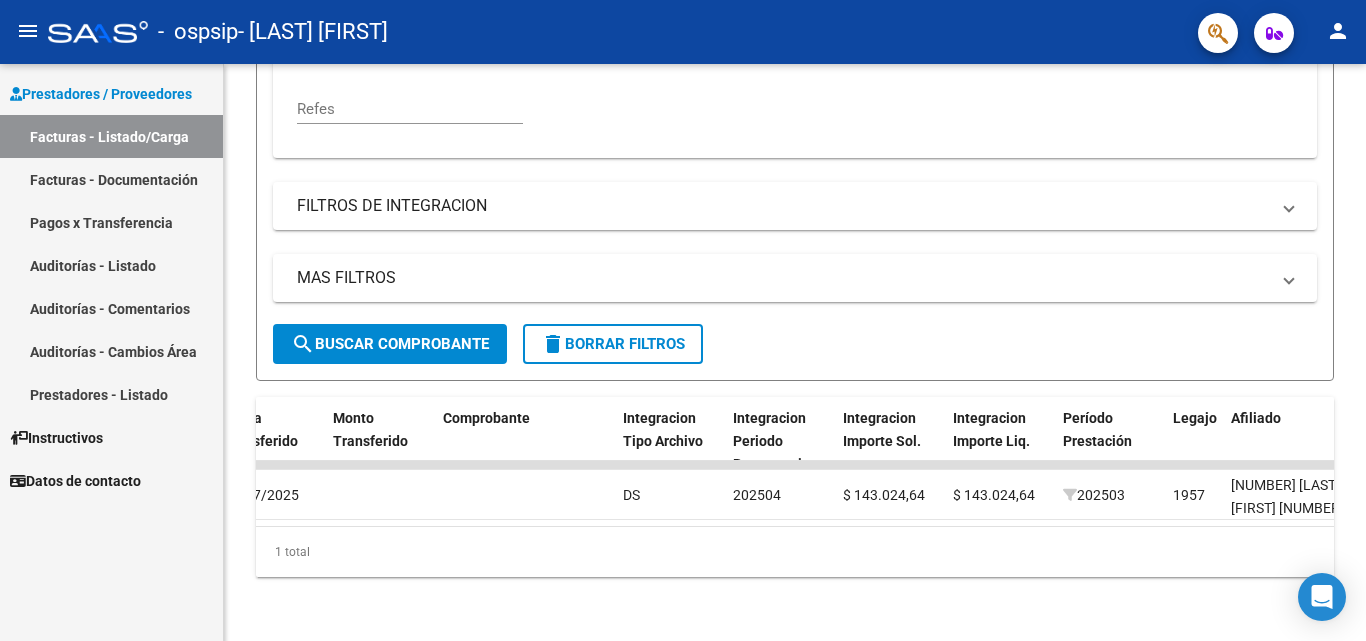 click on "Facturas - Documentación" at bounding box center [111, 179] 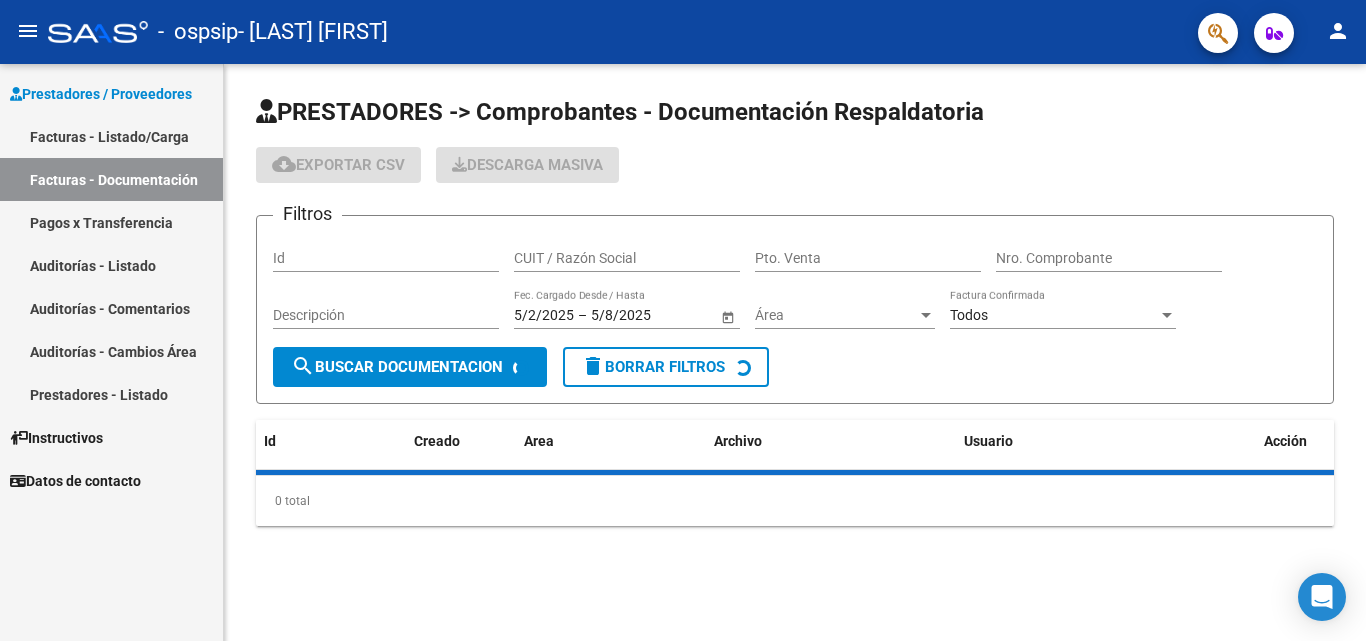 scroll, scrollTop: 0, scrollLeft: 0, axis: both 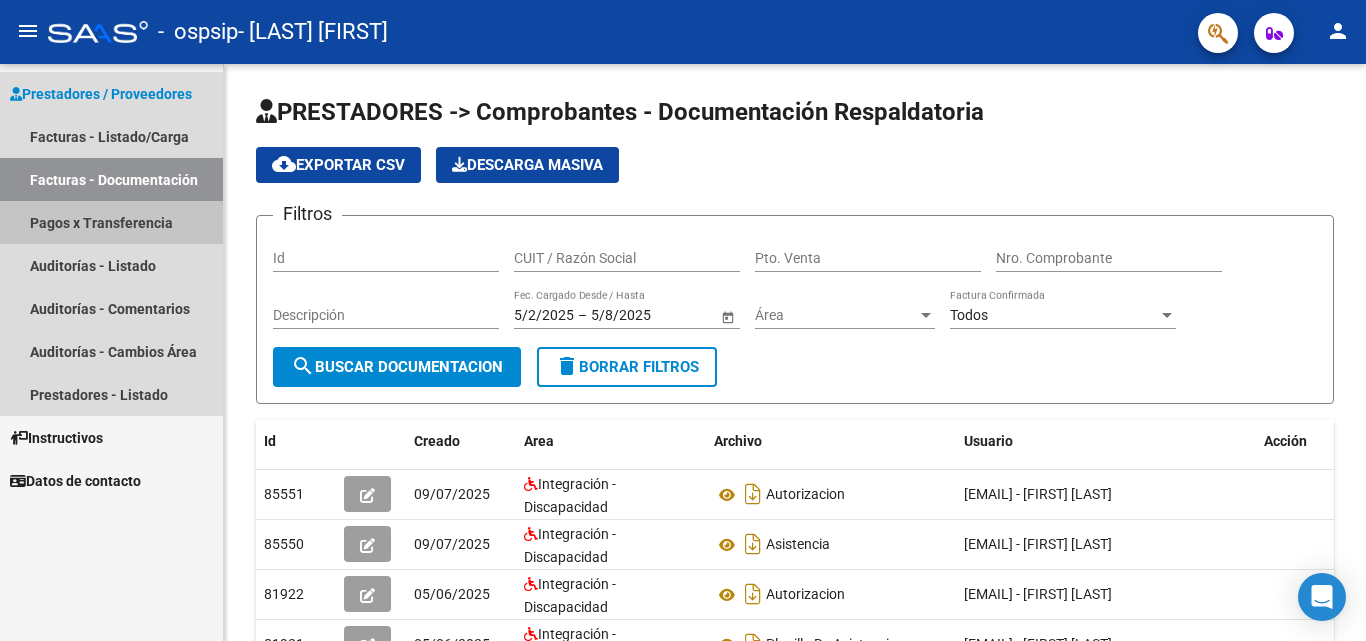 click on "Pagos x Transferencia" at bounding box center [111, 222] 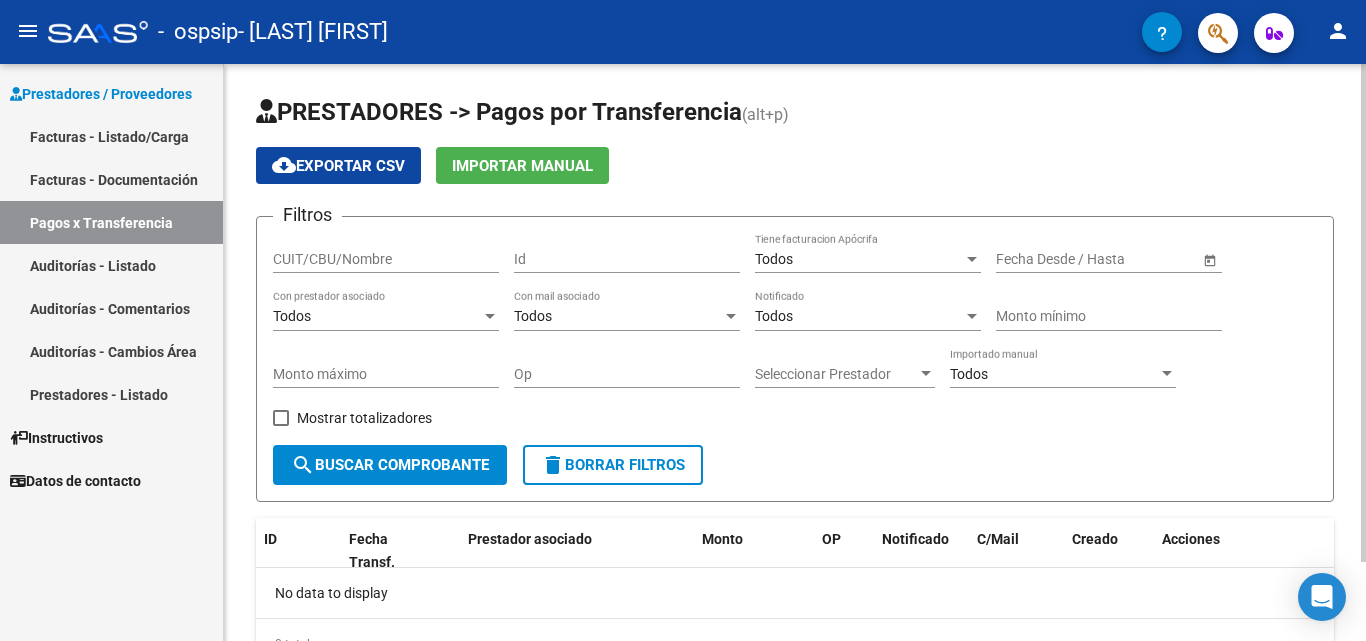 click on "Todos" at bounding box center [377, 316] 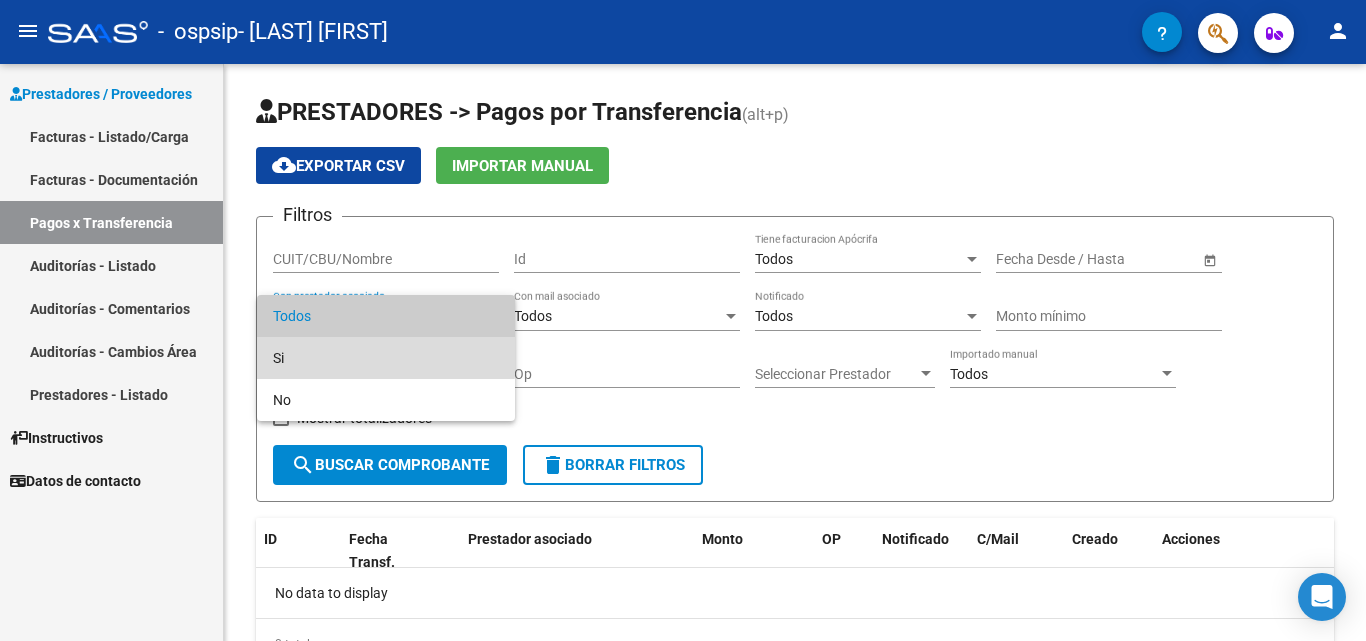 click on "Si" at bounding box center (386, 358) 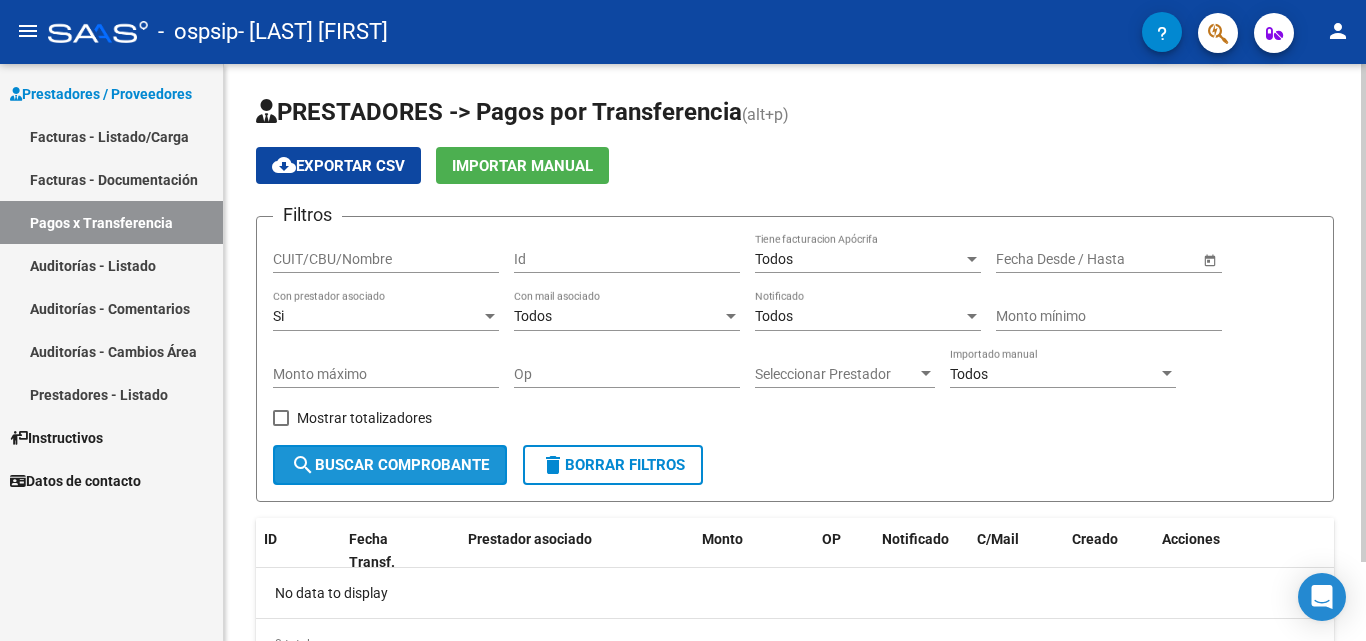 click on "search  Buscar Comprobante" 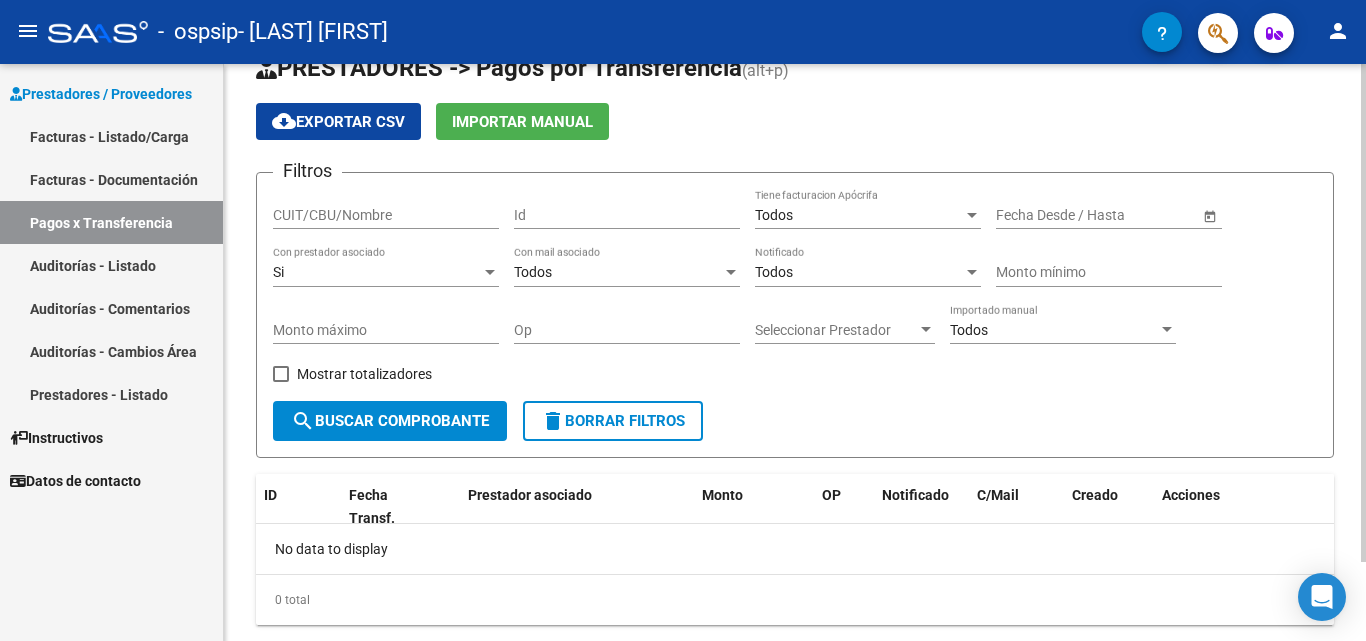 scroll, scrollTop: 92, scrollLeft: 0, axis: vertical 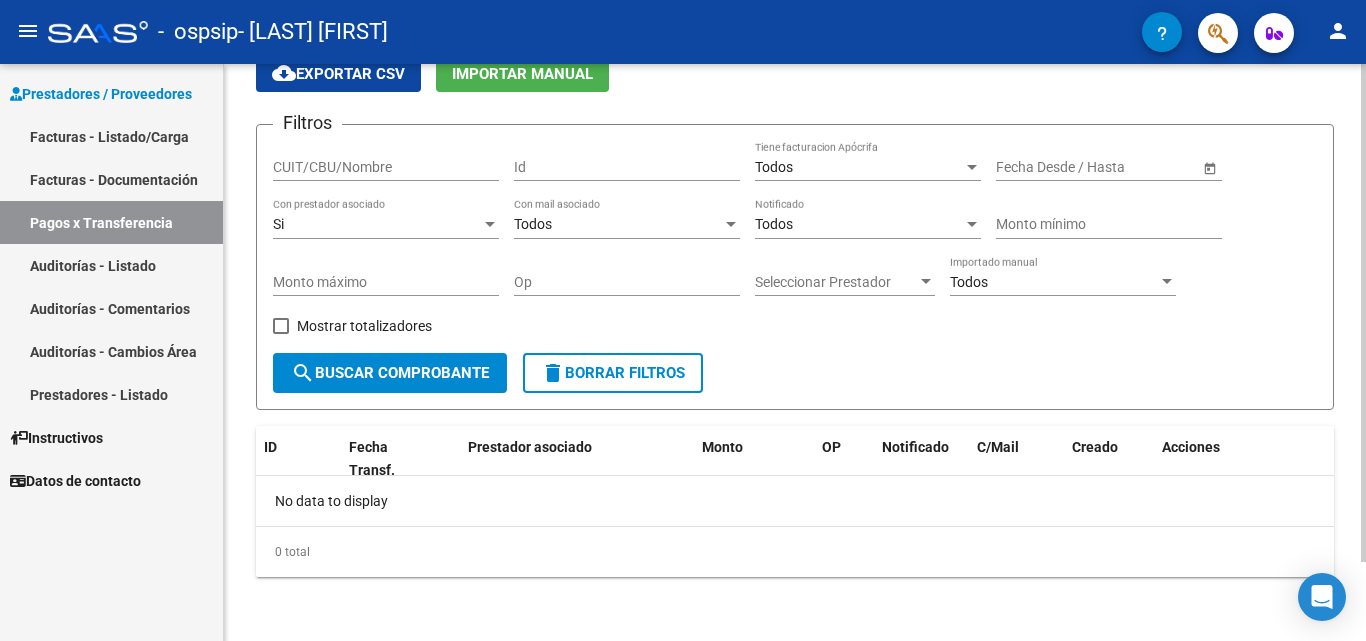 click 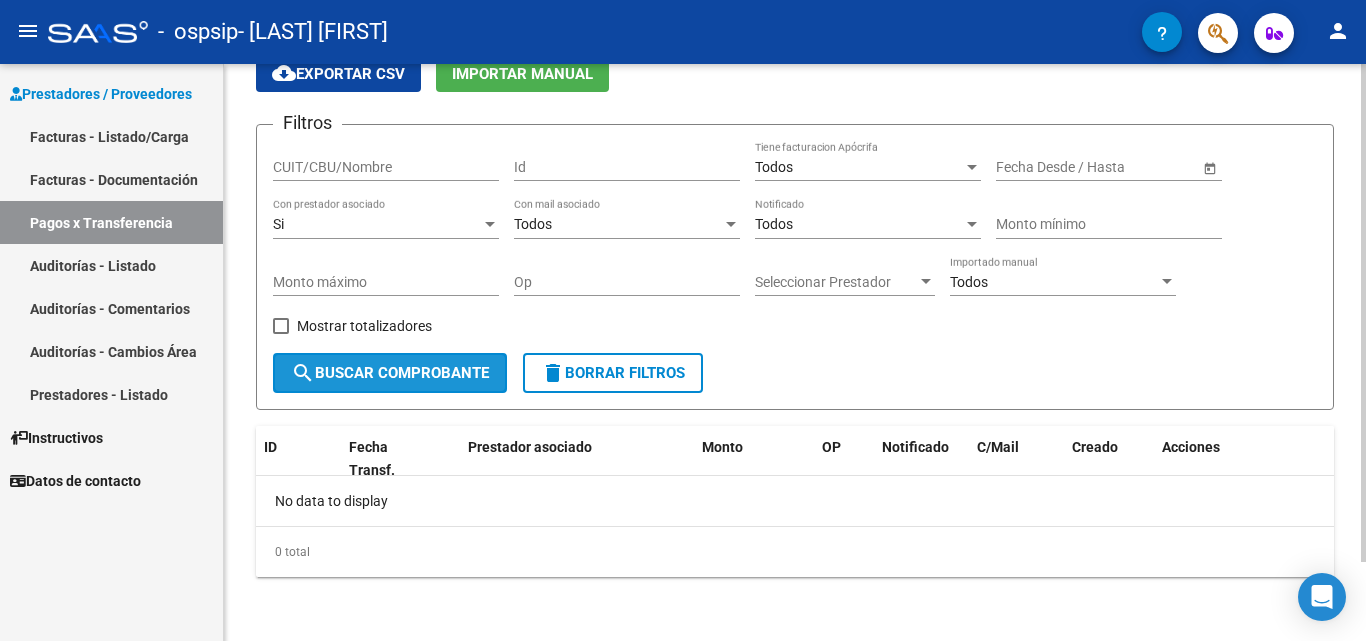 click on "search" 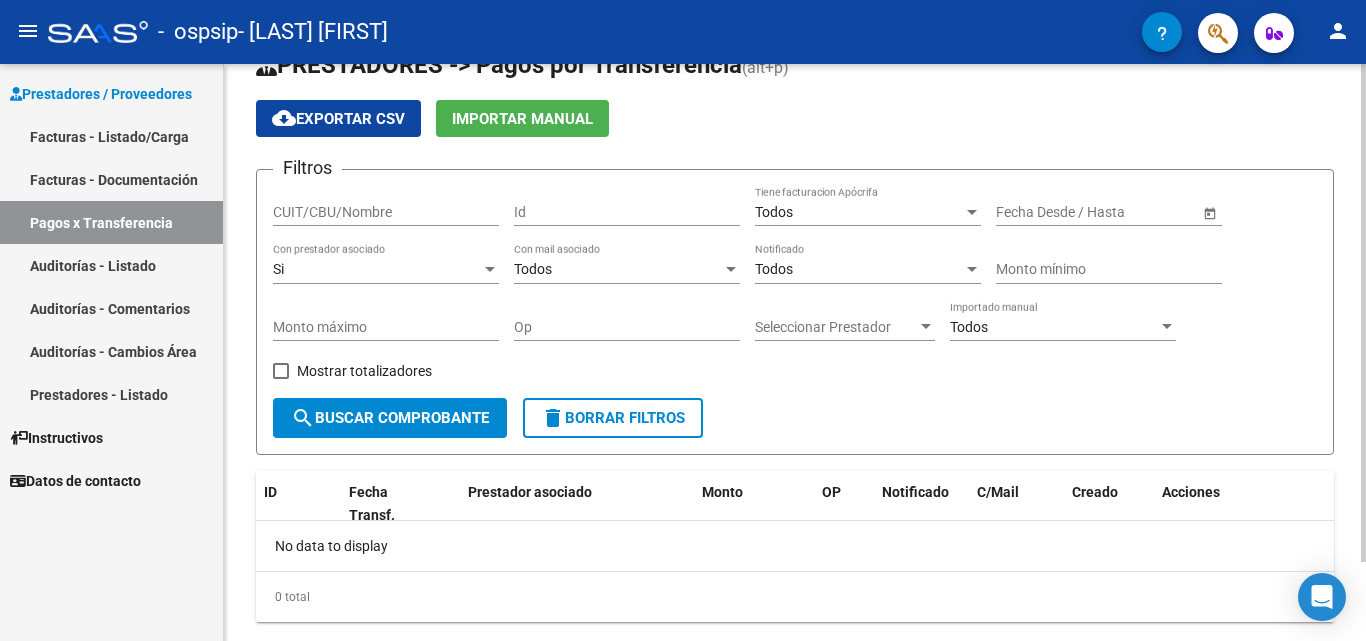 scroll, scrollTop: 92, scrollLeft: 0, axis: vertical 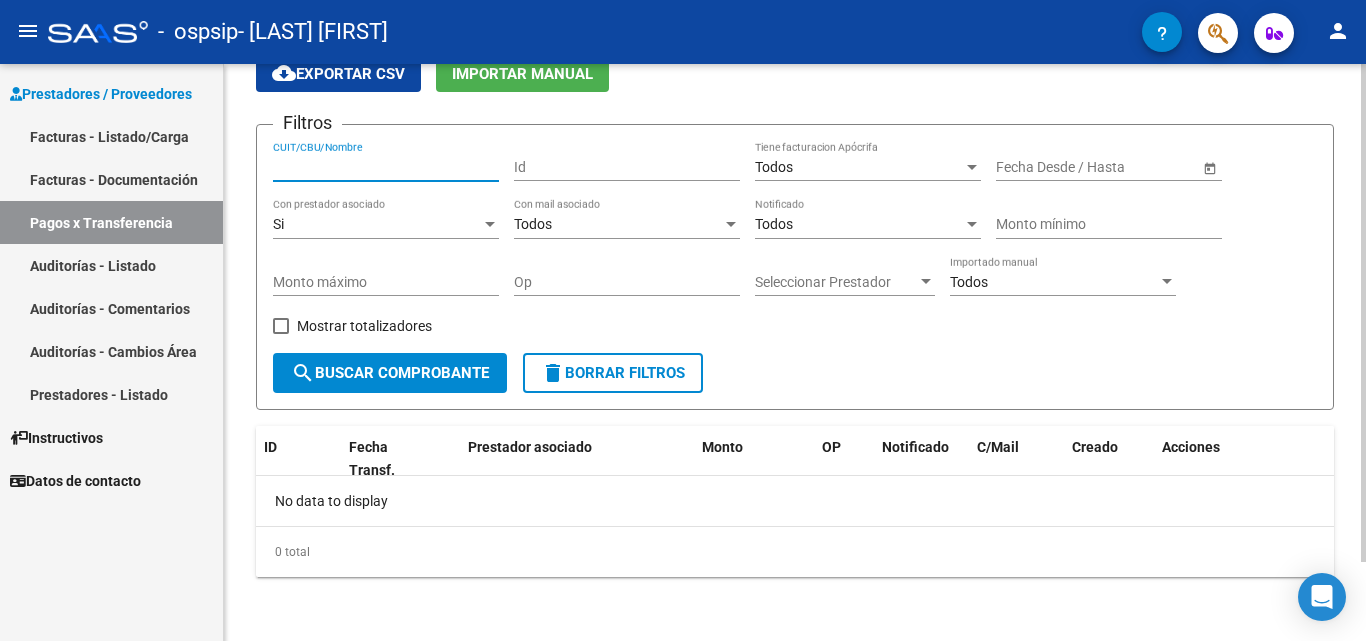 click on "CUIT/CBU/Nombre" at bounding box center [386, 167] 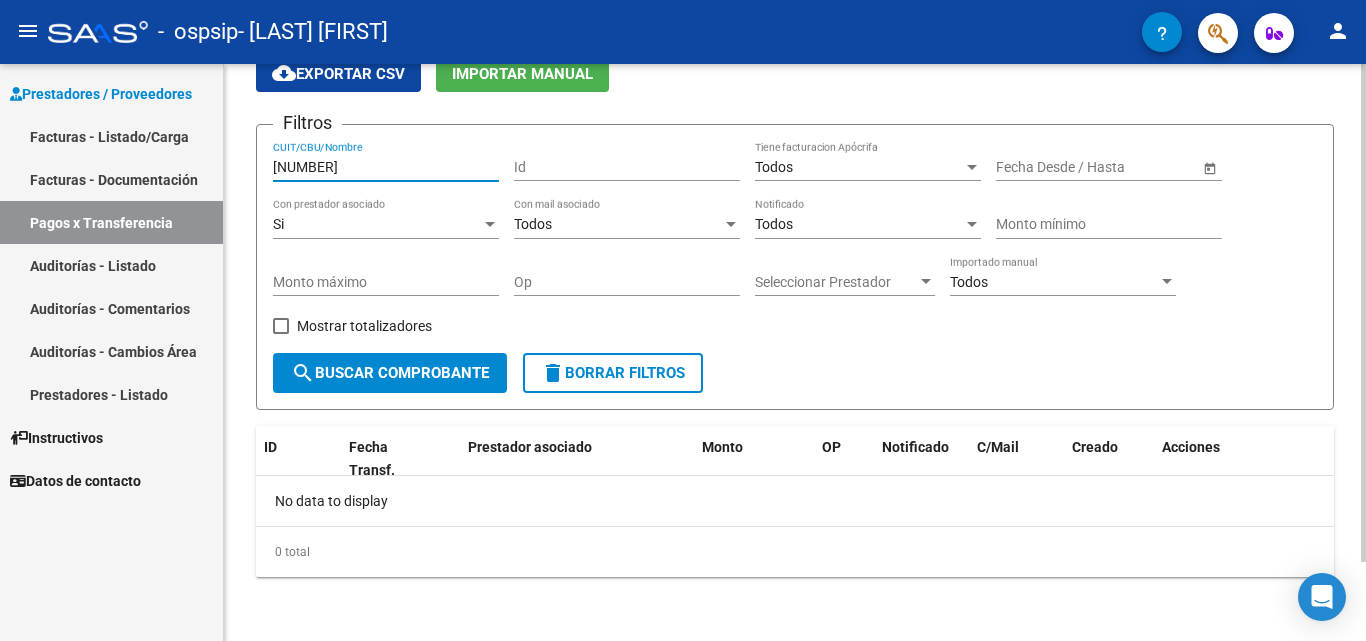 type on "[NUMBER]" 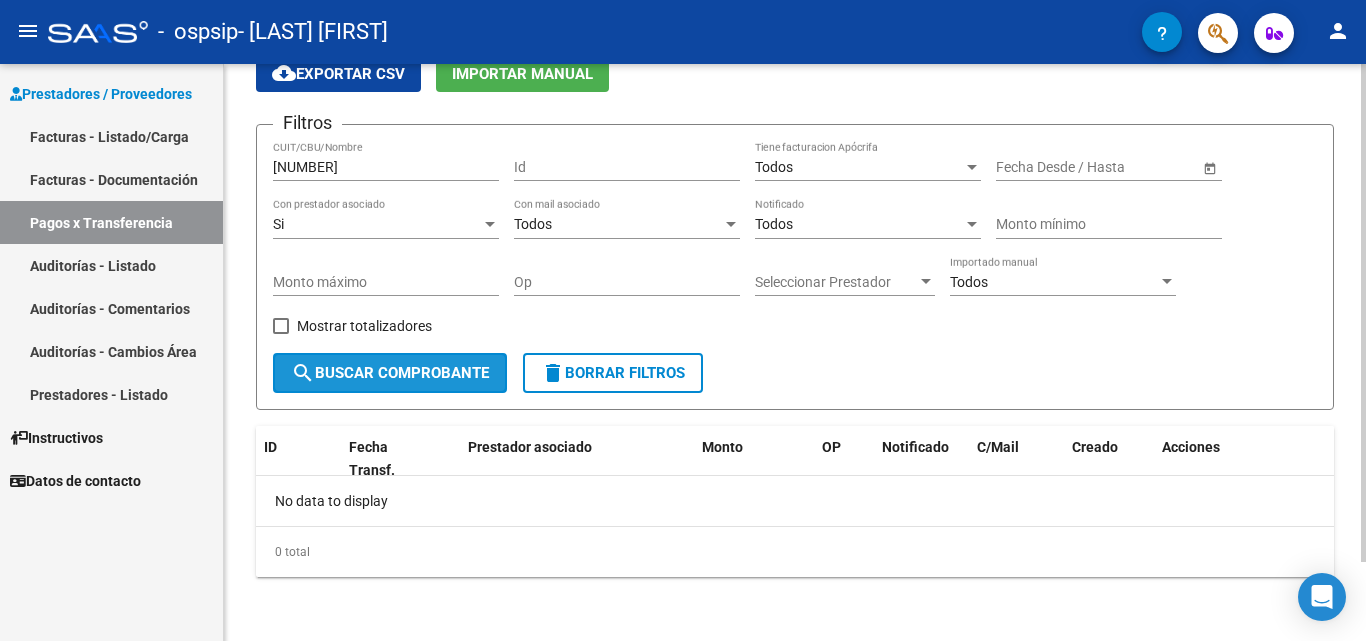 click on "search  Buscar Comprobante" 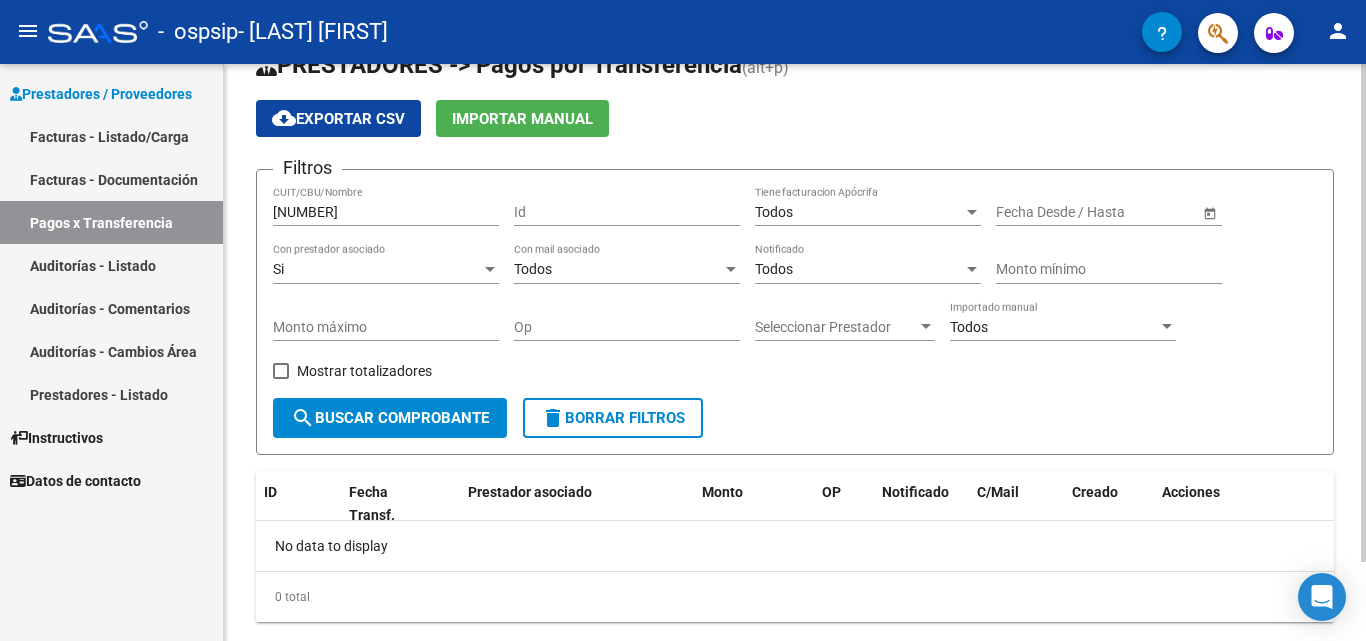 scroll, scrollTop: 92, scrollLeft: 0, axis: vertical 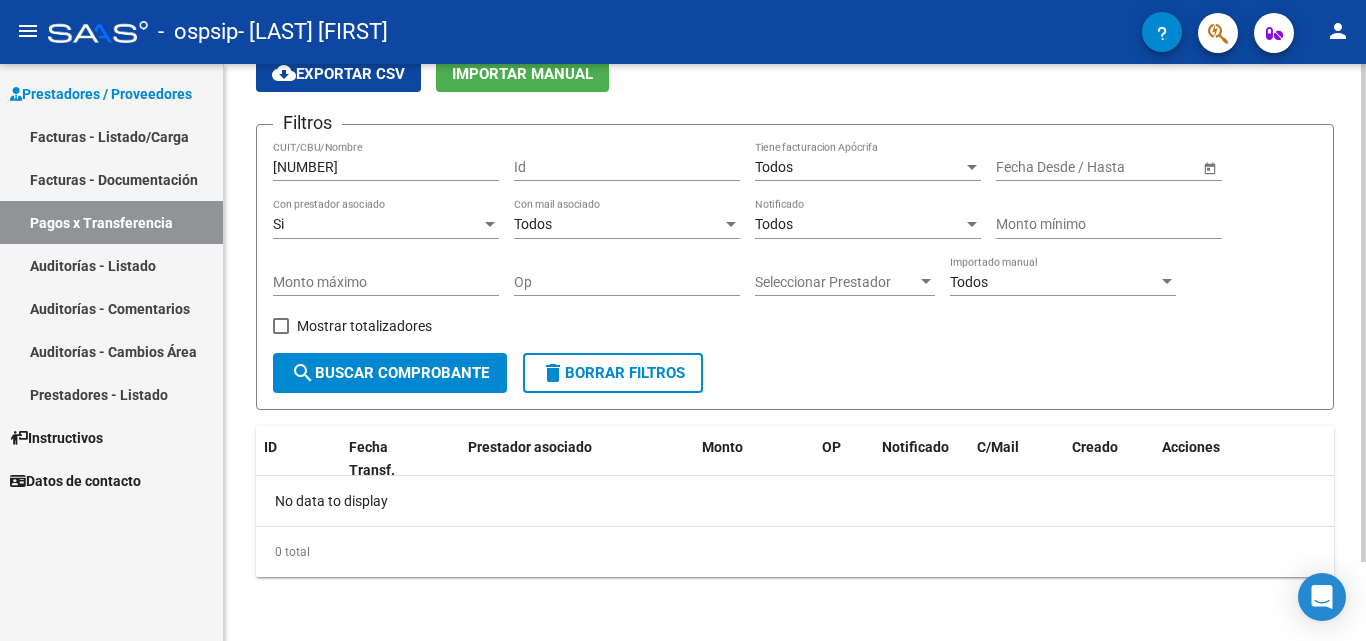 click 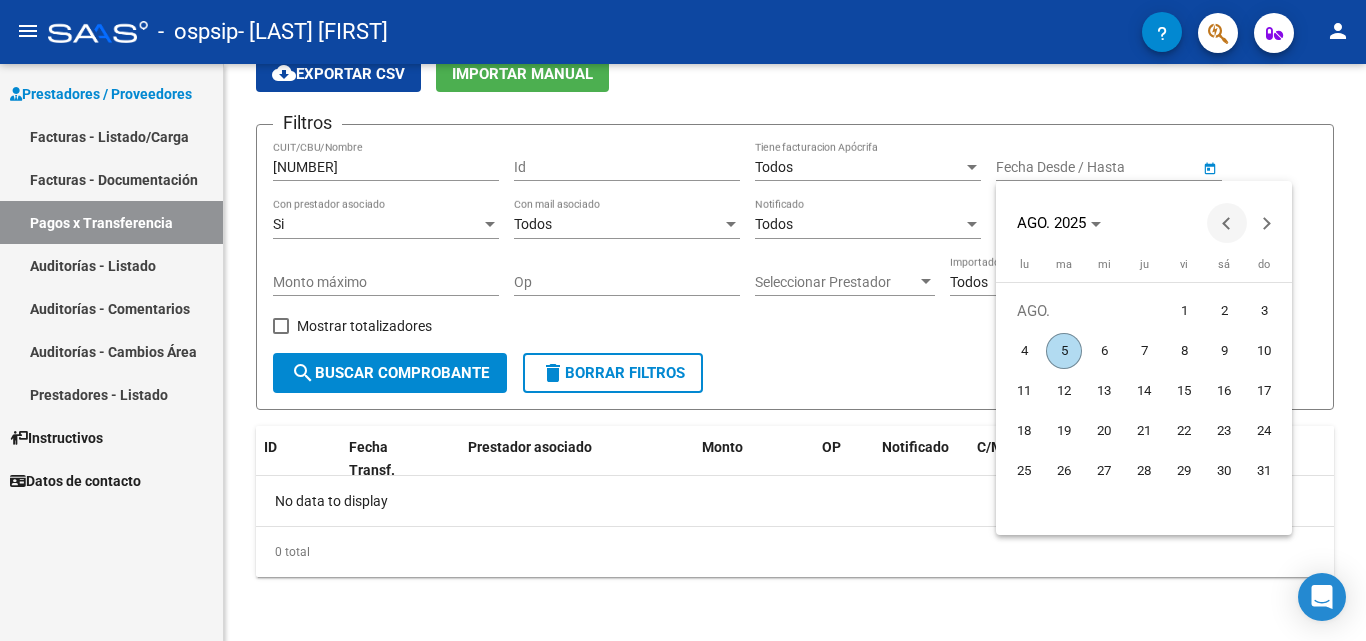 click at bounding box center (1227, 223) 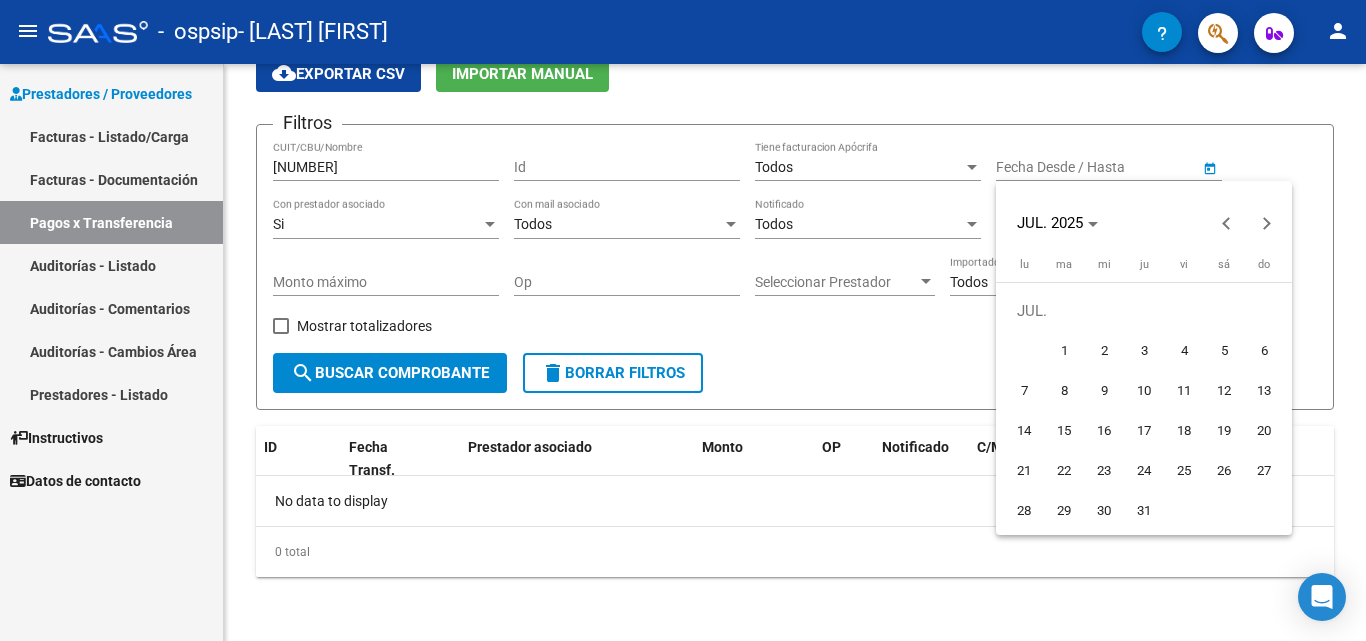 click on "1" at bounding box center [1064, 351] 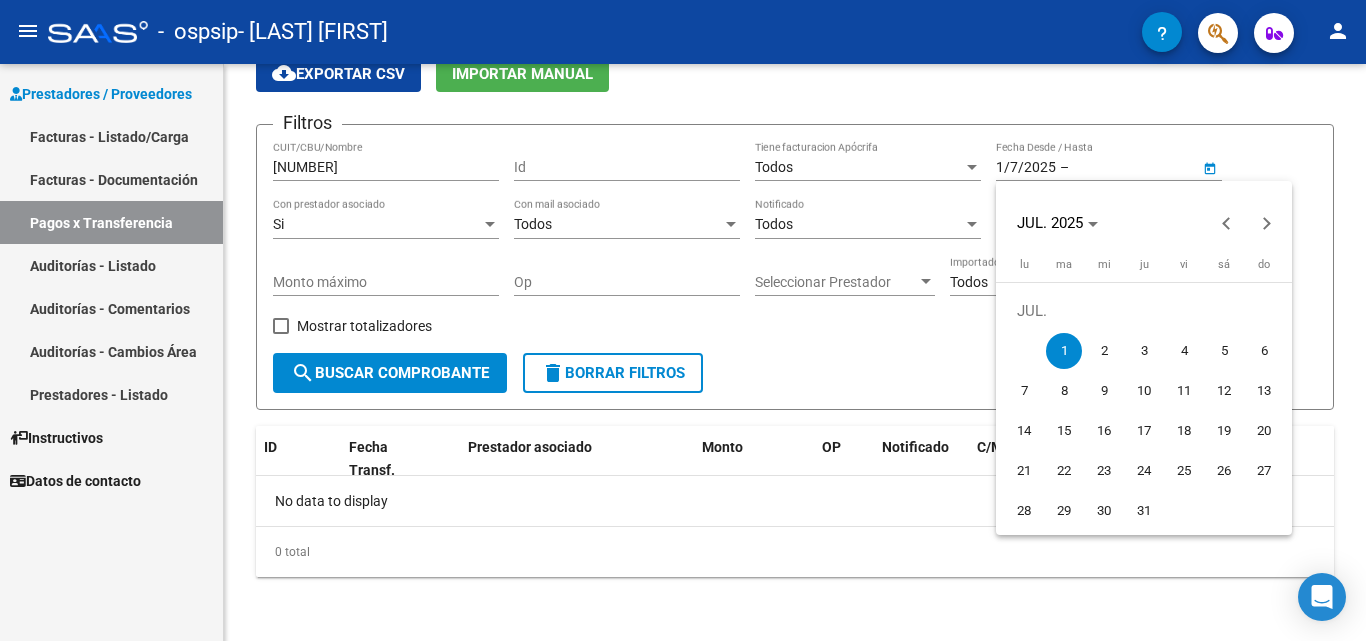 click at bounding box center [683, 320] 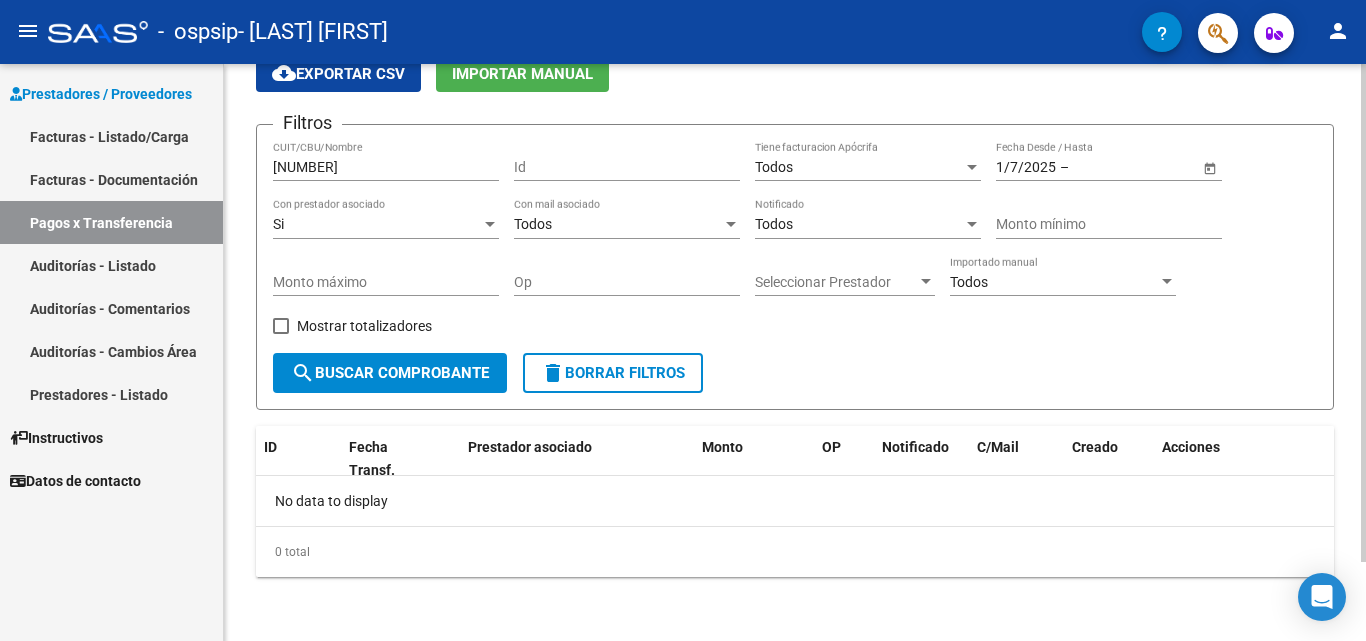 click at bounding box center (731, 224) 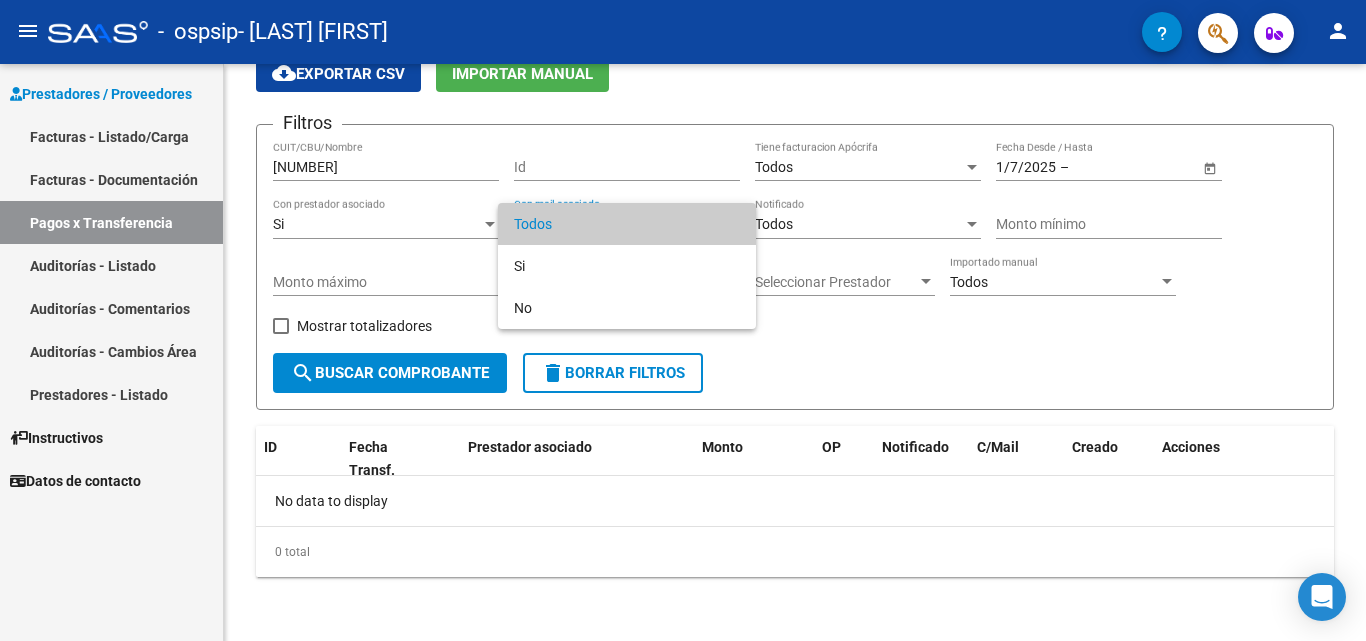 click at bounding box center [683, 320] 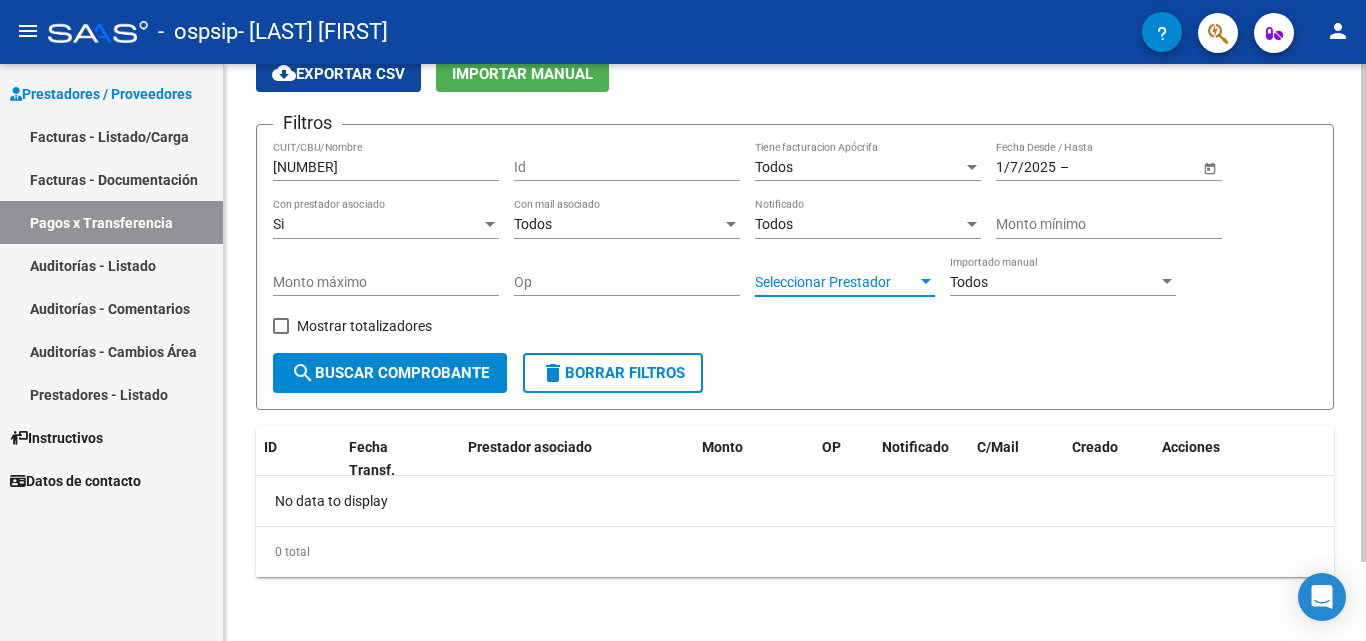 click on "Seleccionar Prestador" at bounding box center (836, 282) 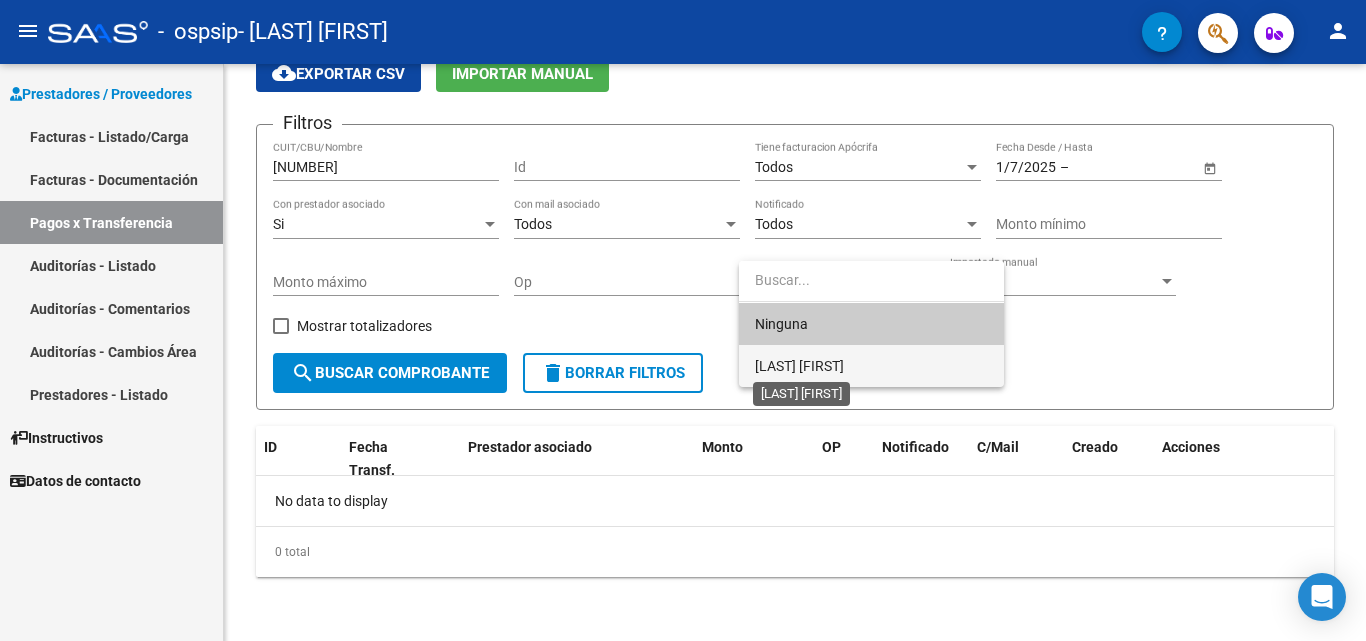 click on "[LAST] [FIRST]" at bounding box center (799, 366) 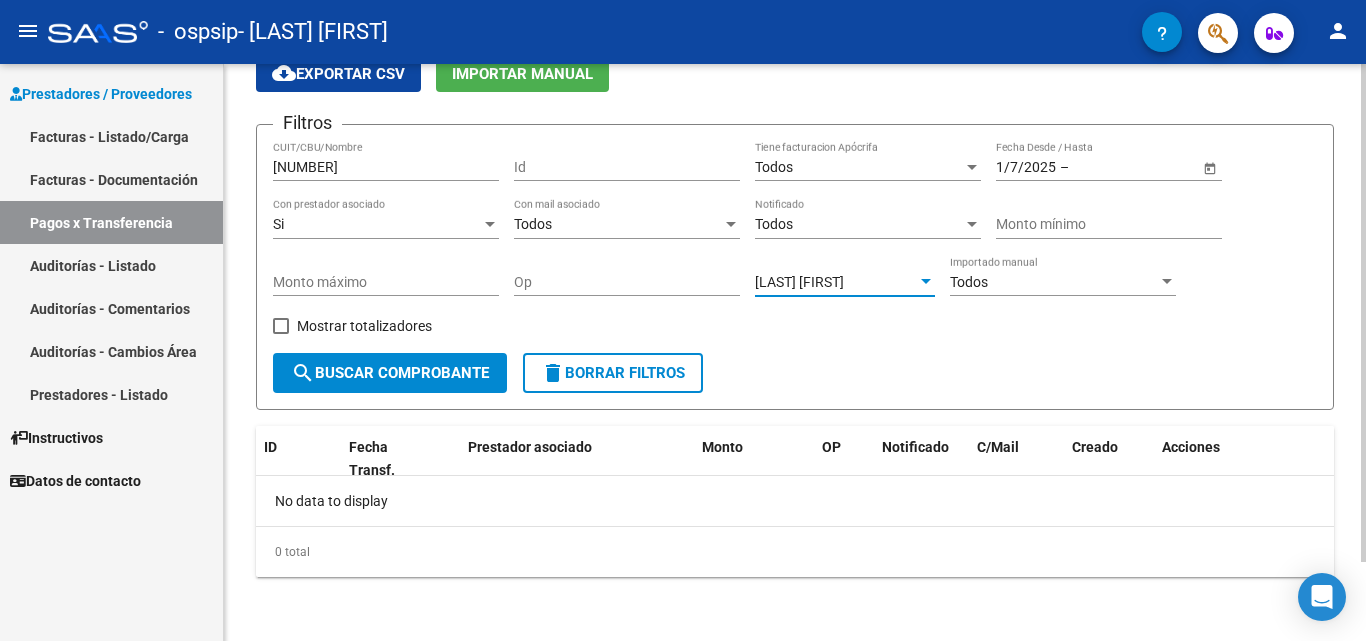 click on "search  Buscar Comprobante" 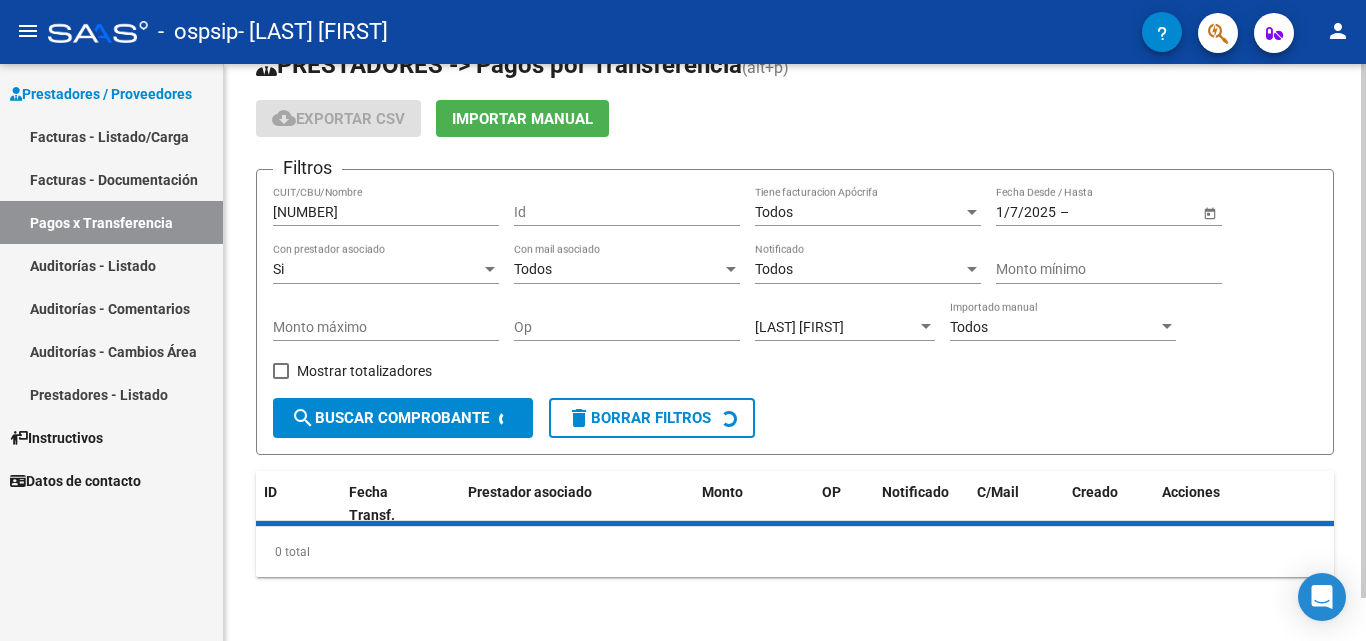 scroll, scrollTop: 92, scrollLeft: 0, axis: vertical 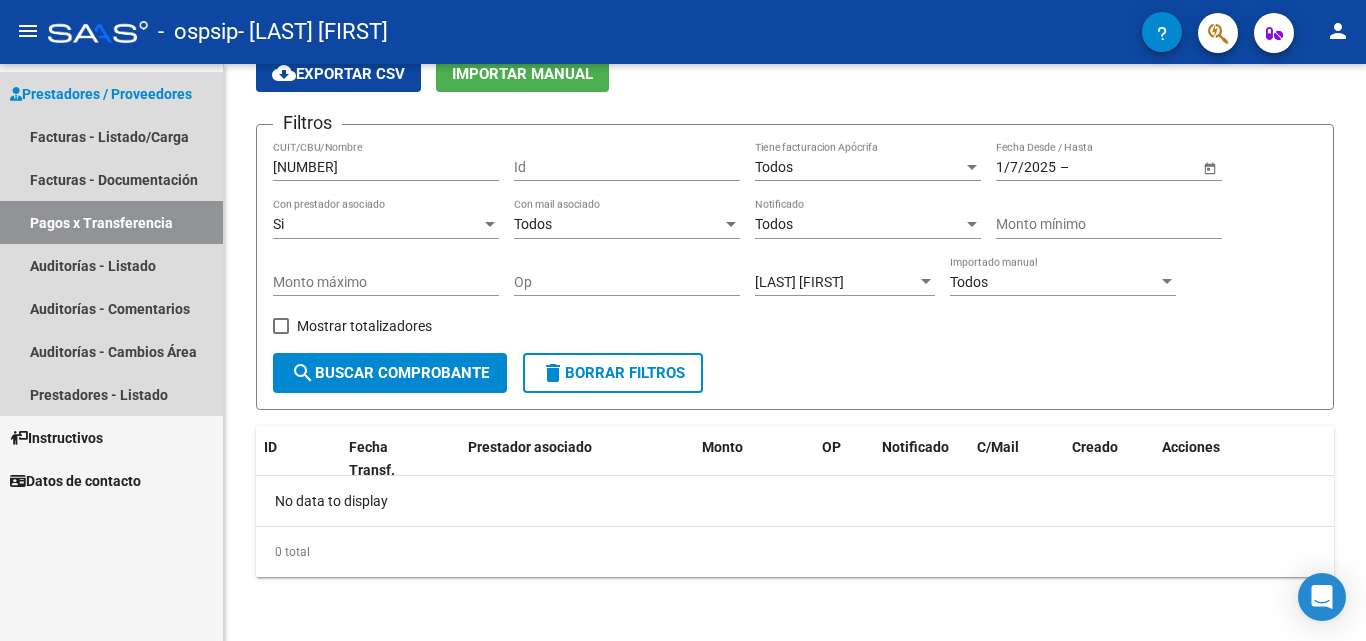 click on "Pagos x Transferencia" at bounding box center [111, 222] 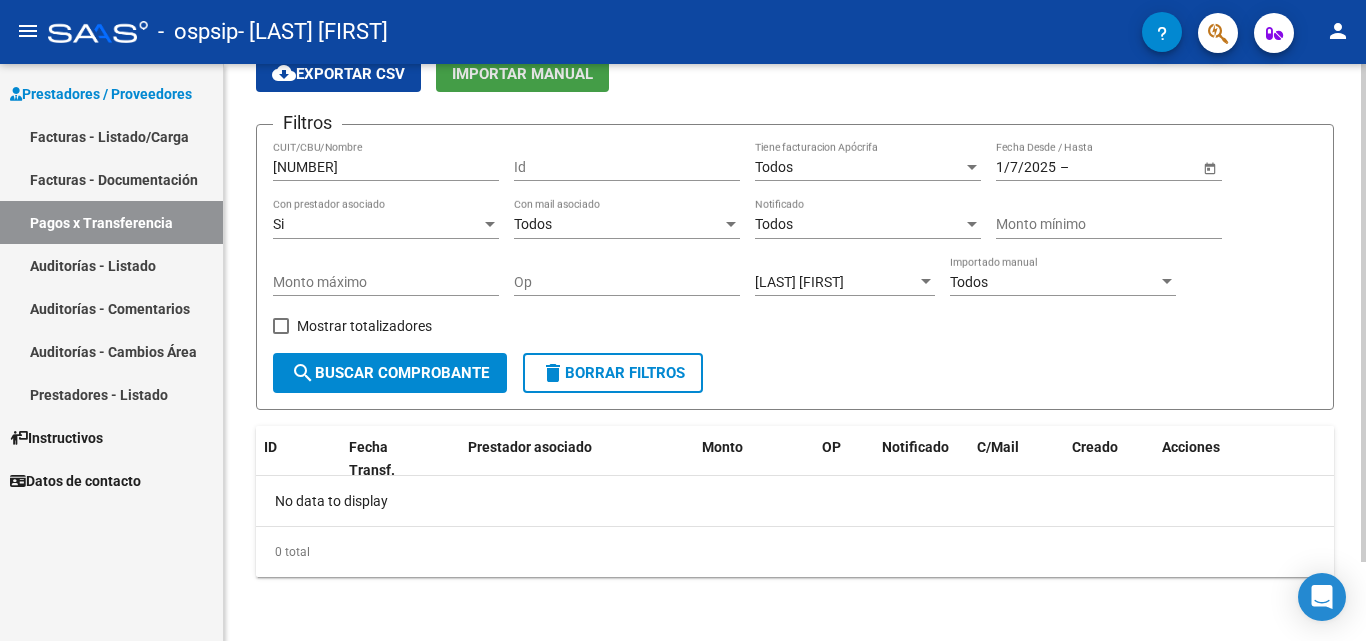 click on "Importar Manual" 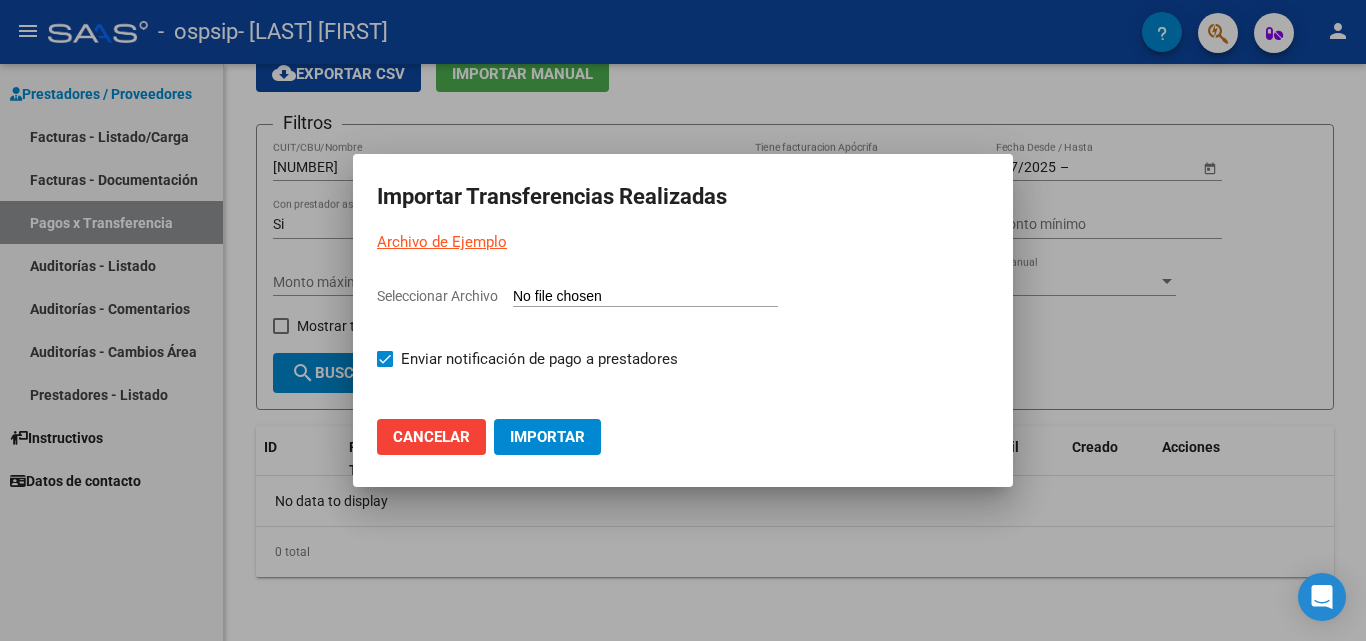 click on "Cancelar" 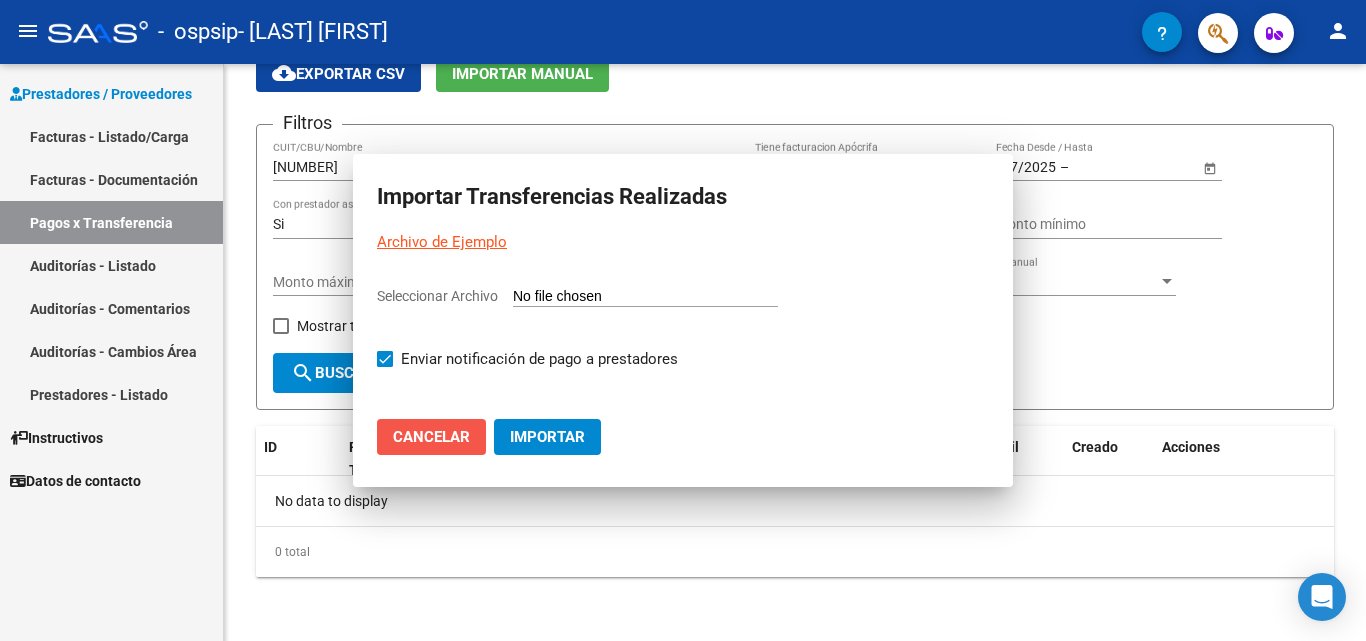 scroll, scrollTop: 83, scrollLeft: 0, axis: vertical 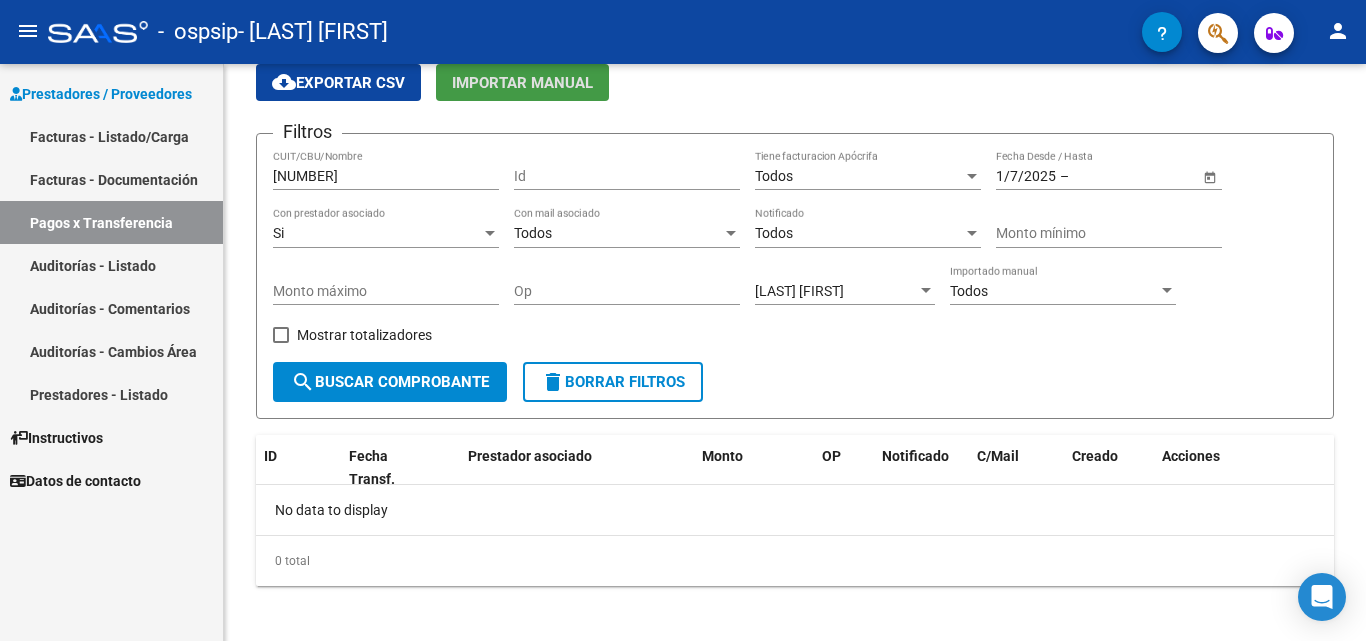click on "Facturas - Documentación" at bounding box center [111, 179] 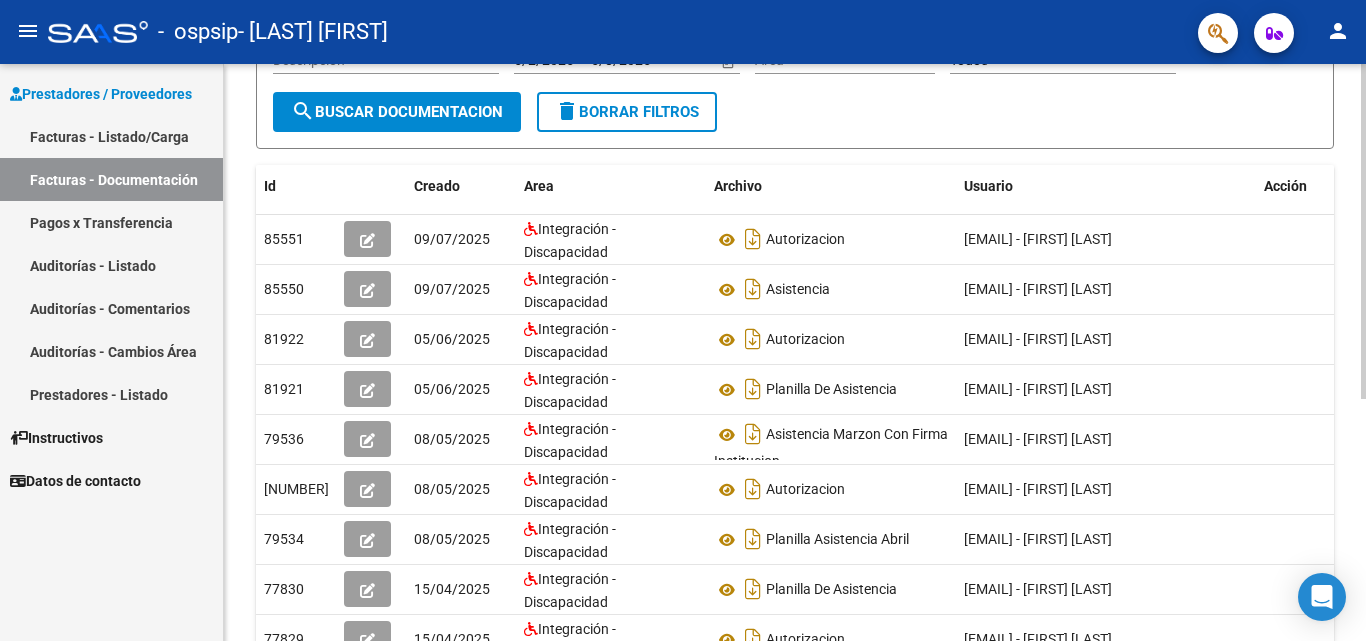 scroll, scrollTop: 119, scrollLeft: 0, axis: vertical 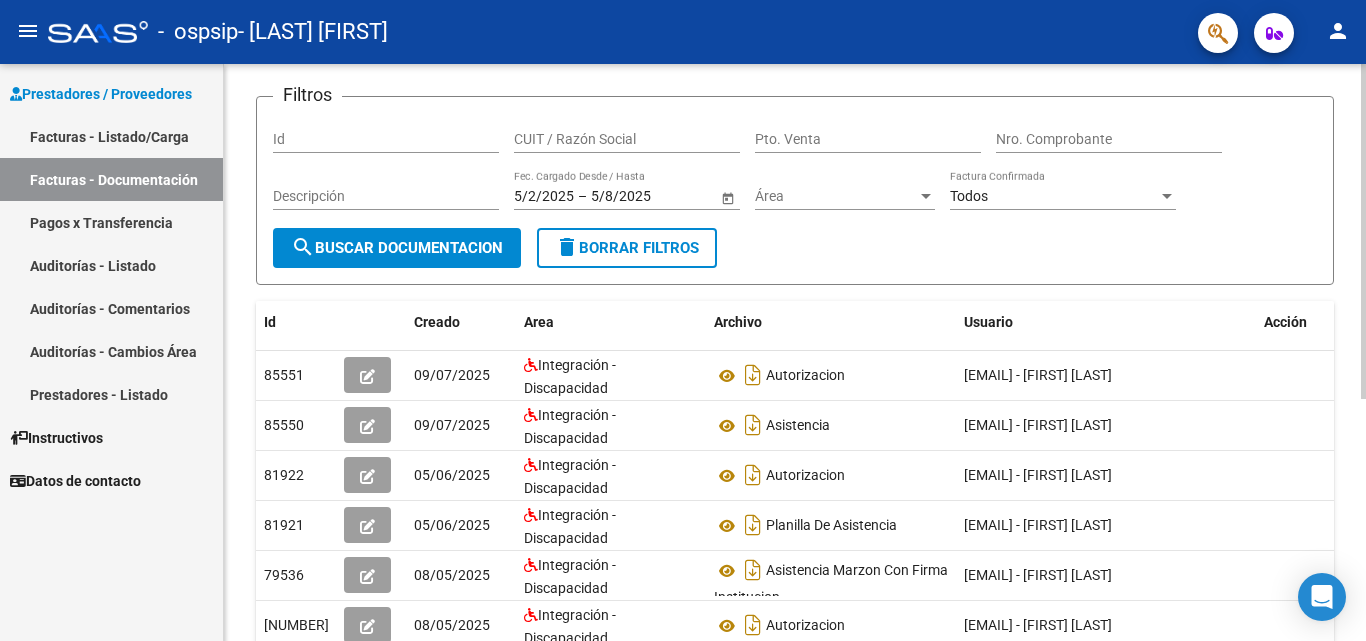 click 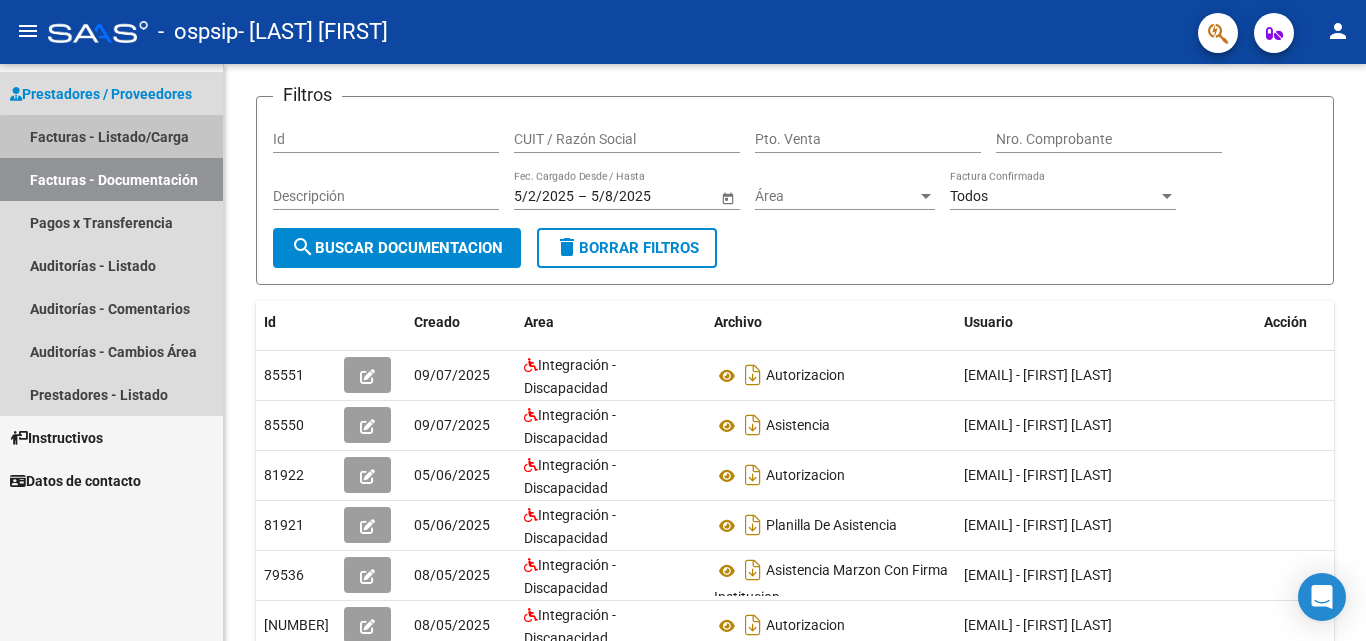 click on "Facturas - Listado/Carga" at bounding box center [111, 136] 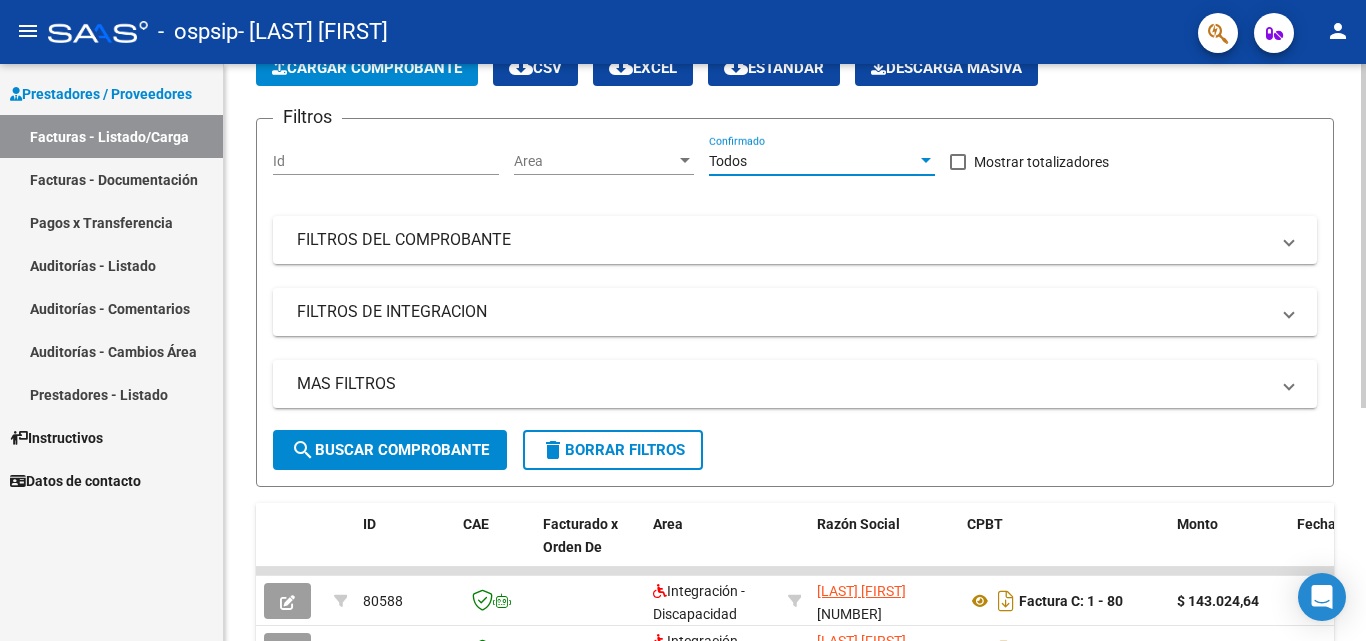 click on "Todos" at bounding box center [813, 161] 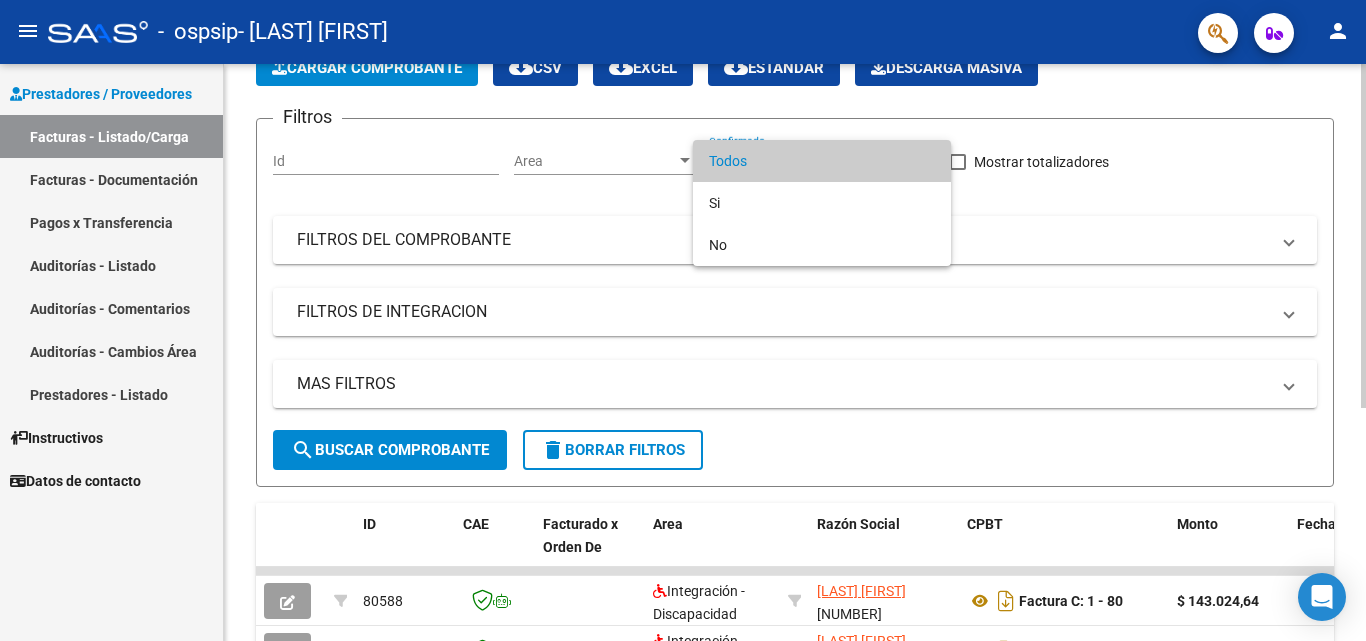 click at bounding box center (683, 320) 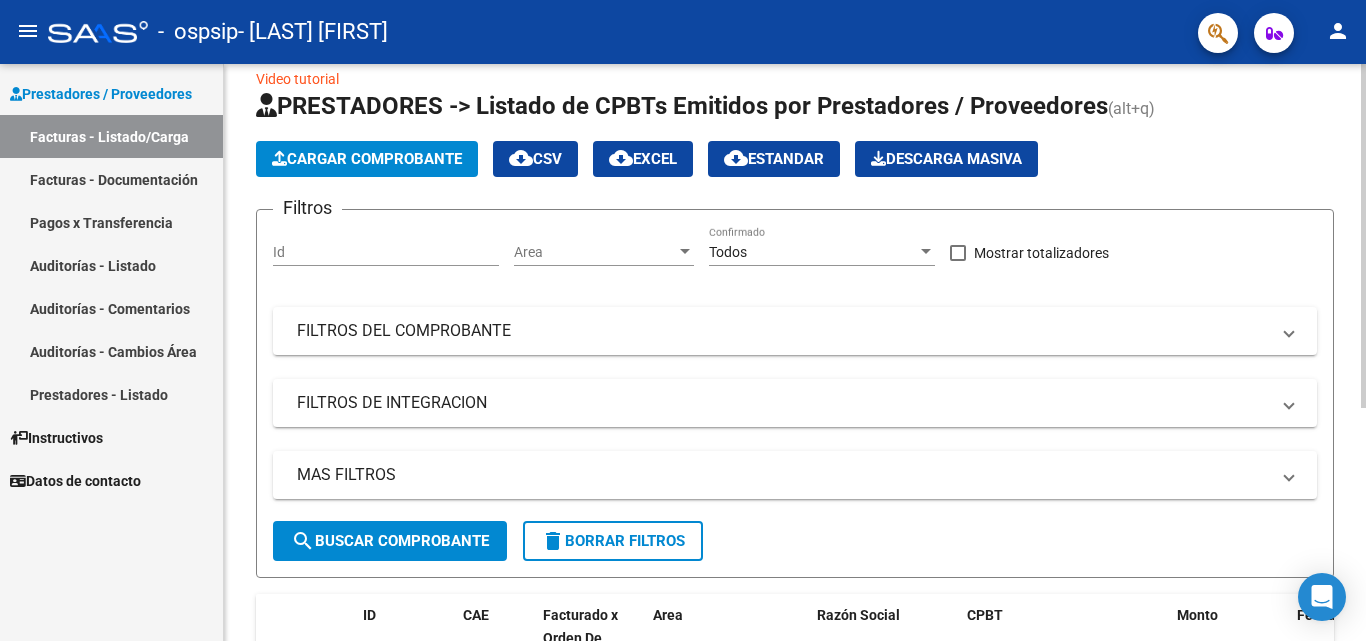 scroll, scrollTop: 27, scrollLeft: 0, axis: vertical 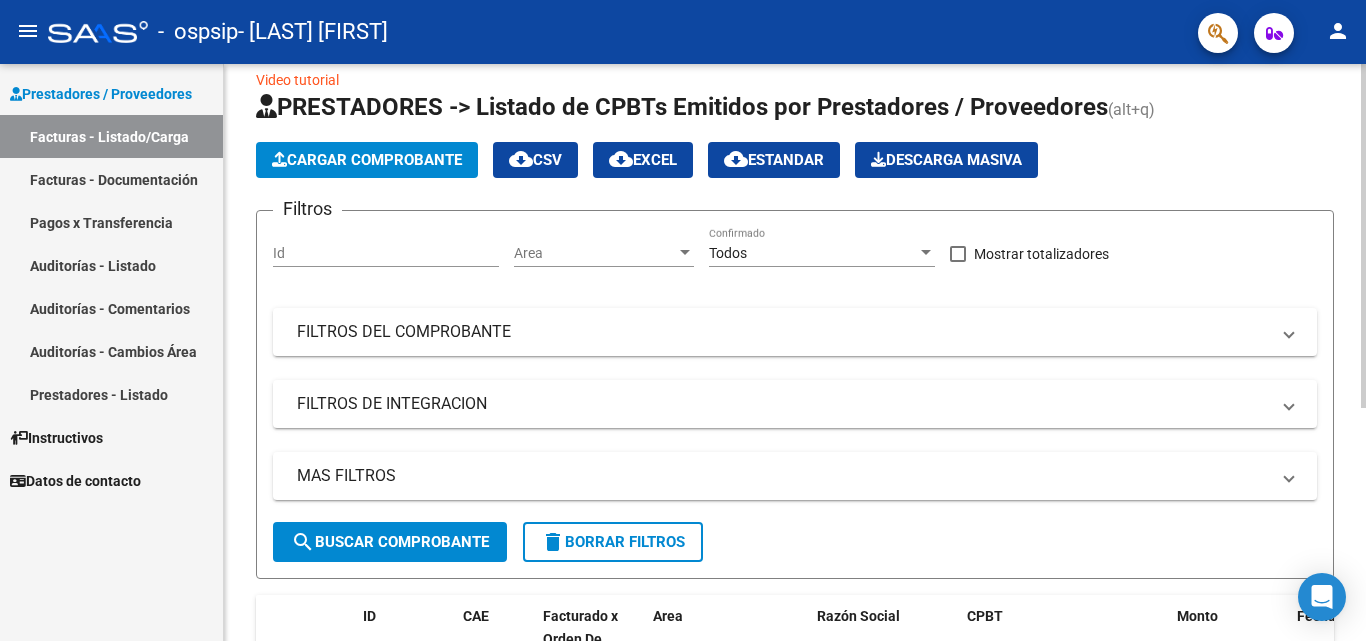 click 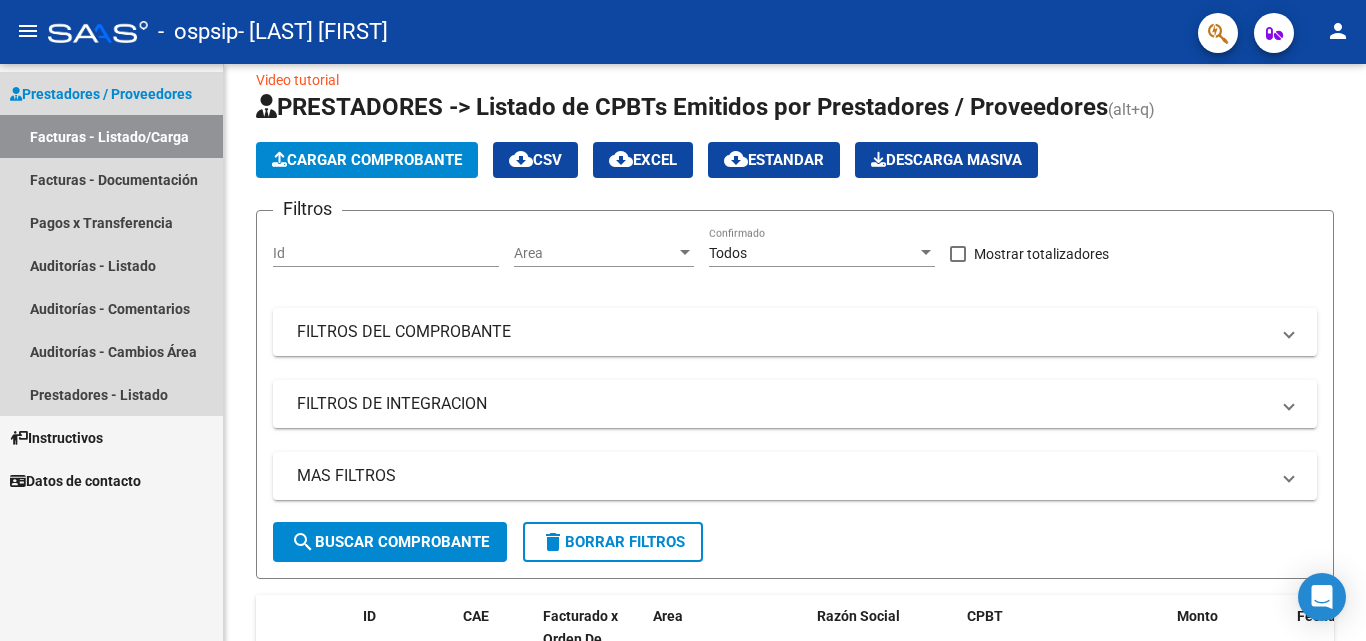 click on "Prestadores / Proveedores" at bounding box center (101, 94) 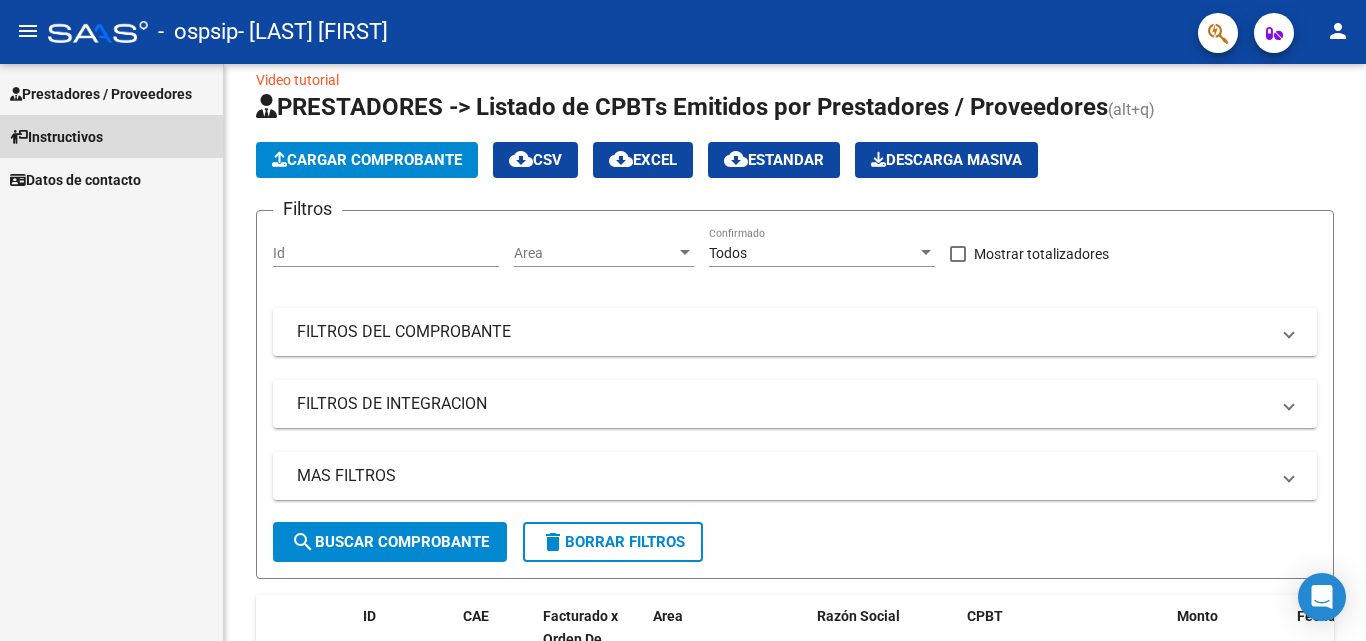 click on "Instructivos" at bounding box center (56, 137) 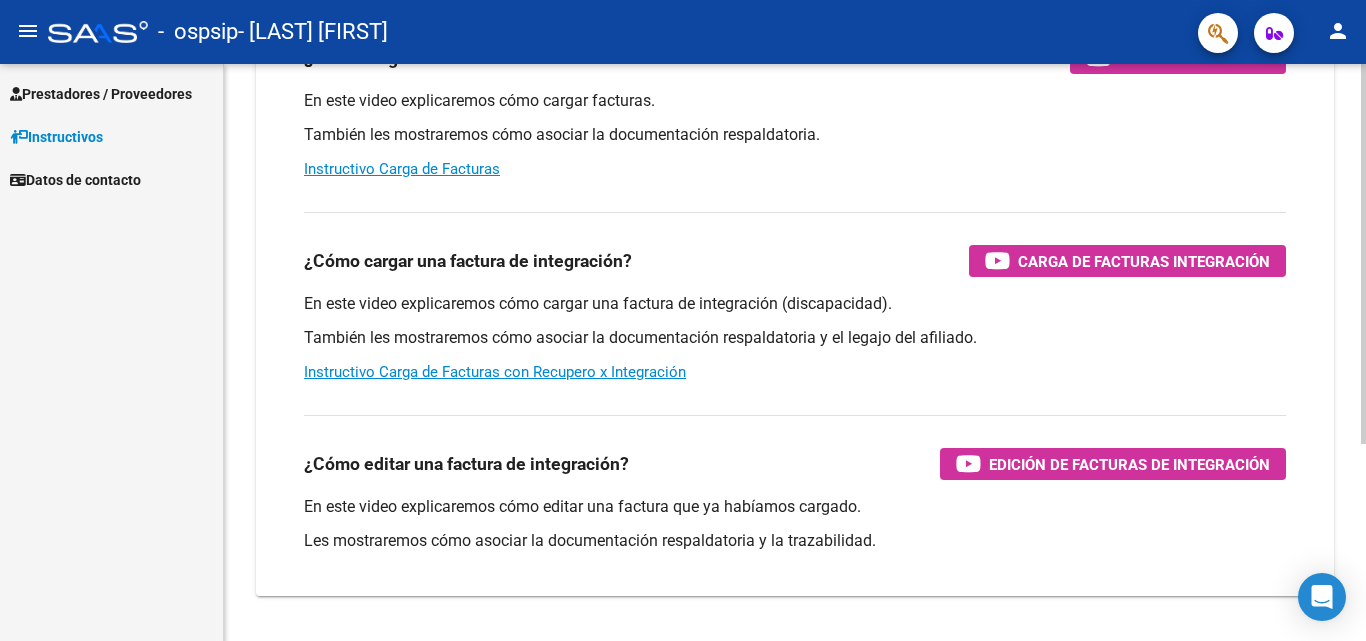 scroll, scrollTop: 300, scrollLeft: 0, axis: vertical 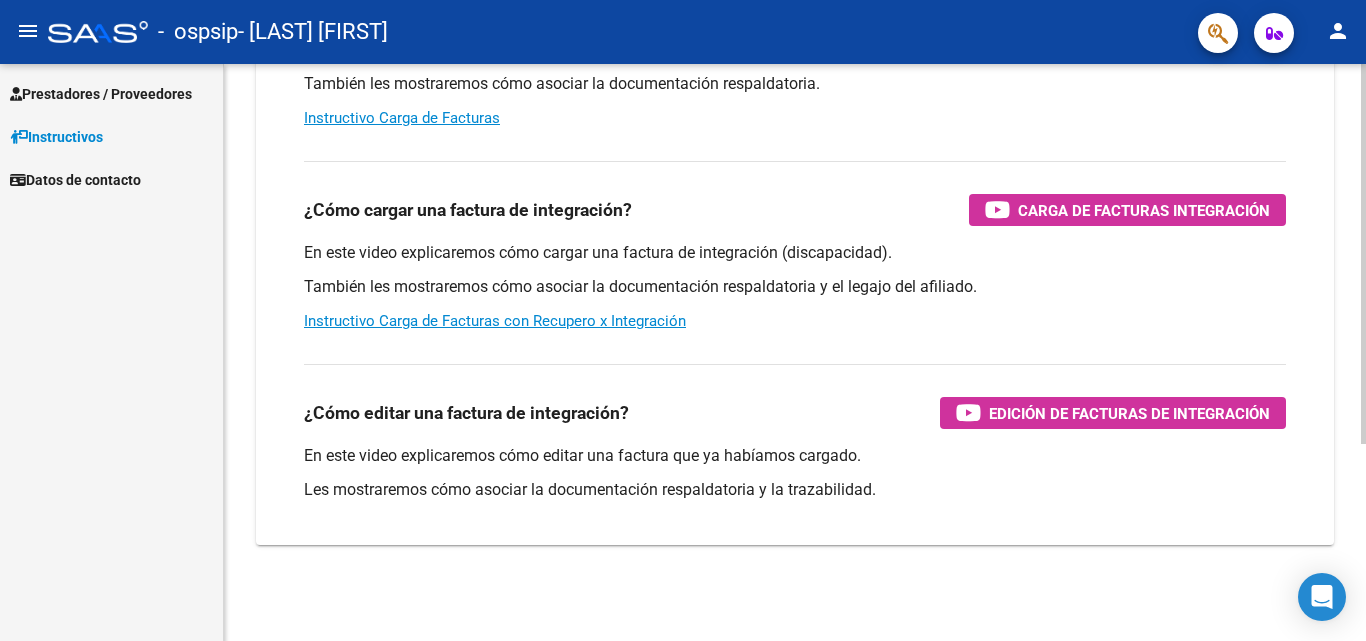 click 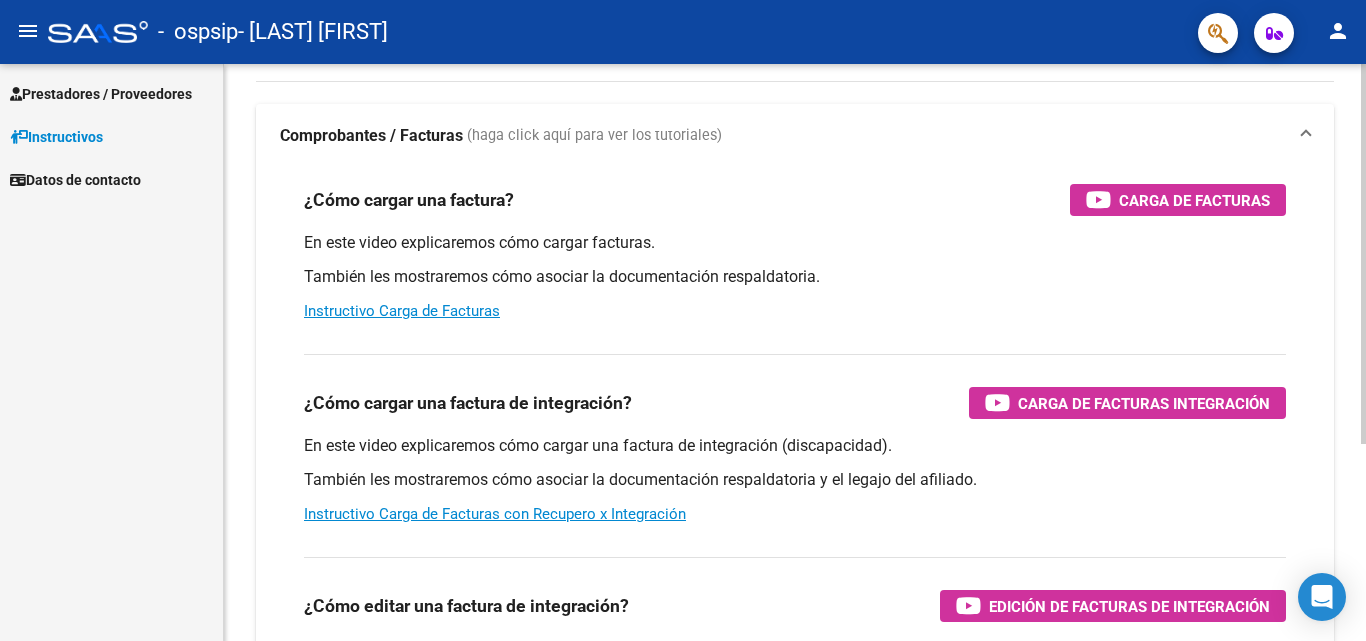 scroll, scrollTop: 0, scrollLeft: 0, axis: both 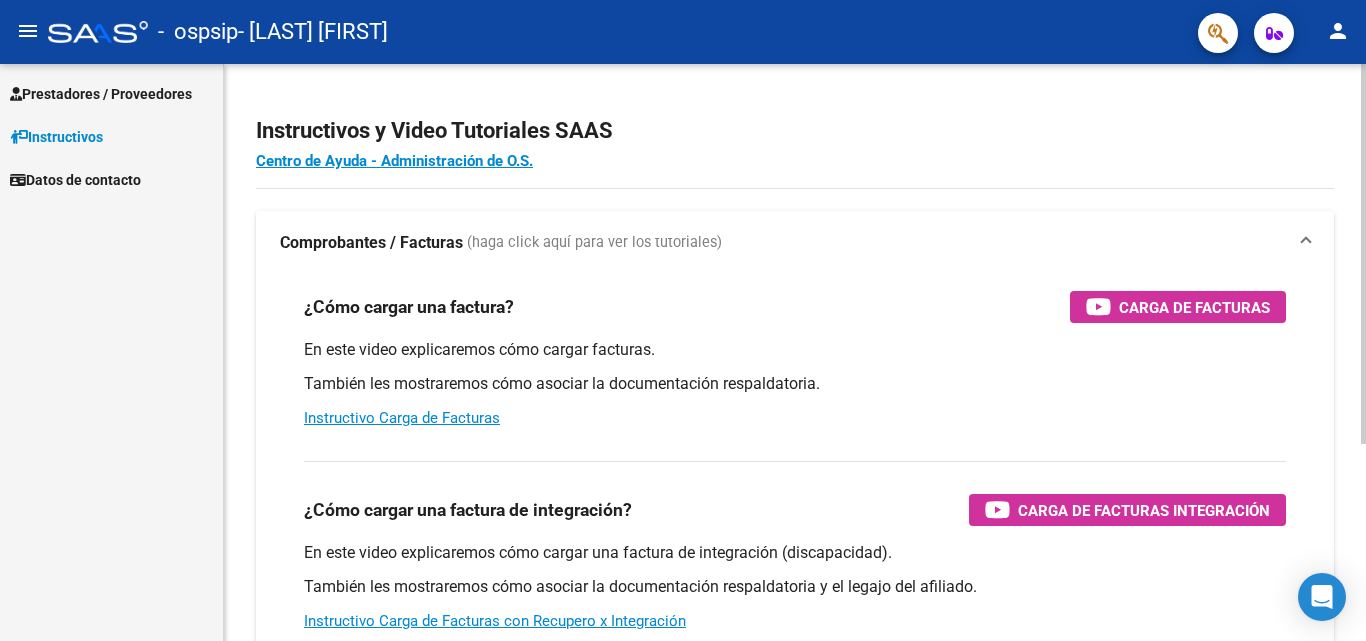 click 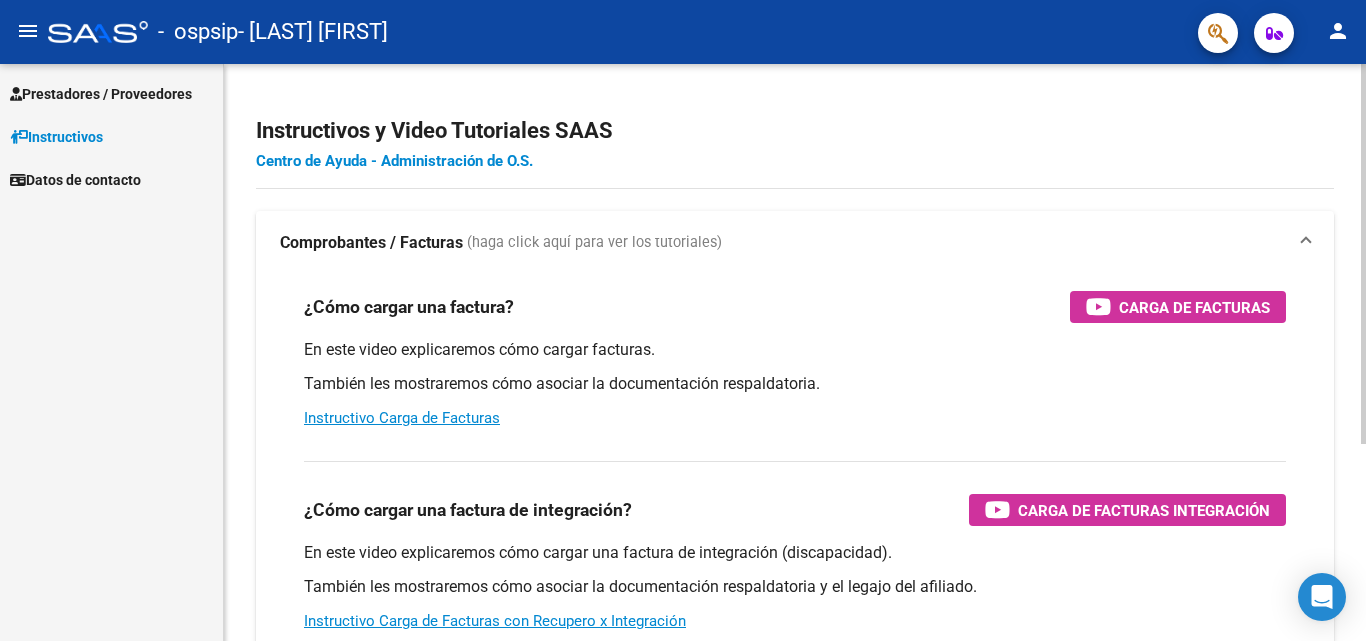 click on "Centro de Ayuda - Administración de O.S." 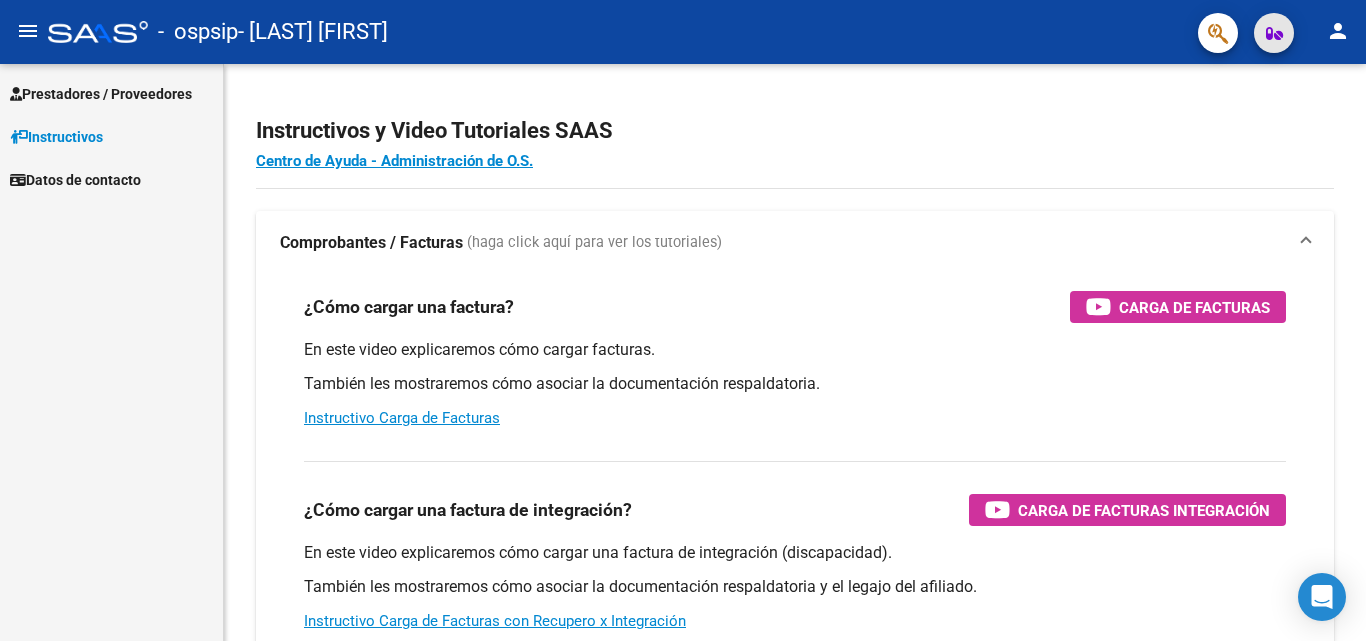 click 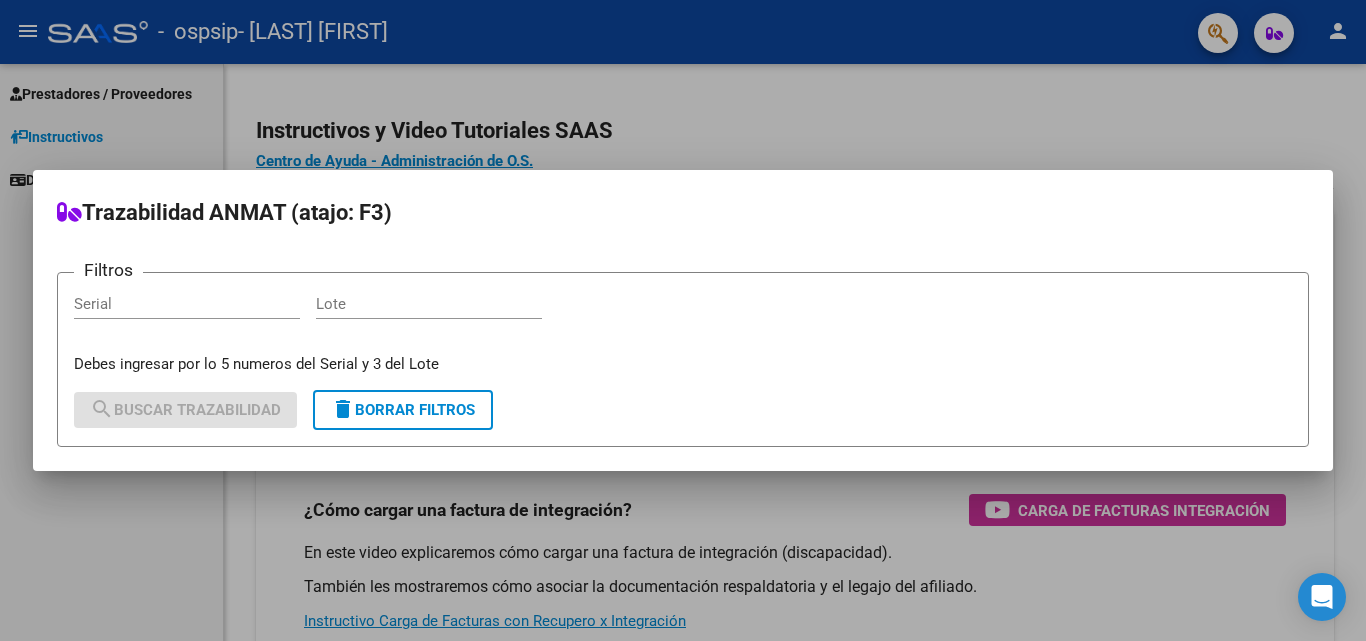 click at bounding box center (683, 320) 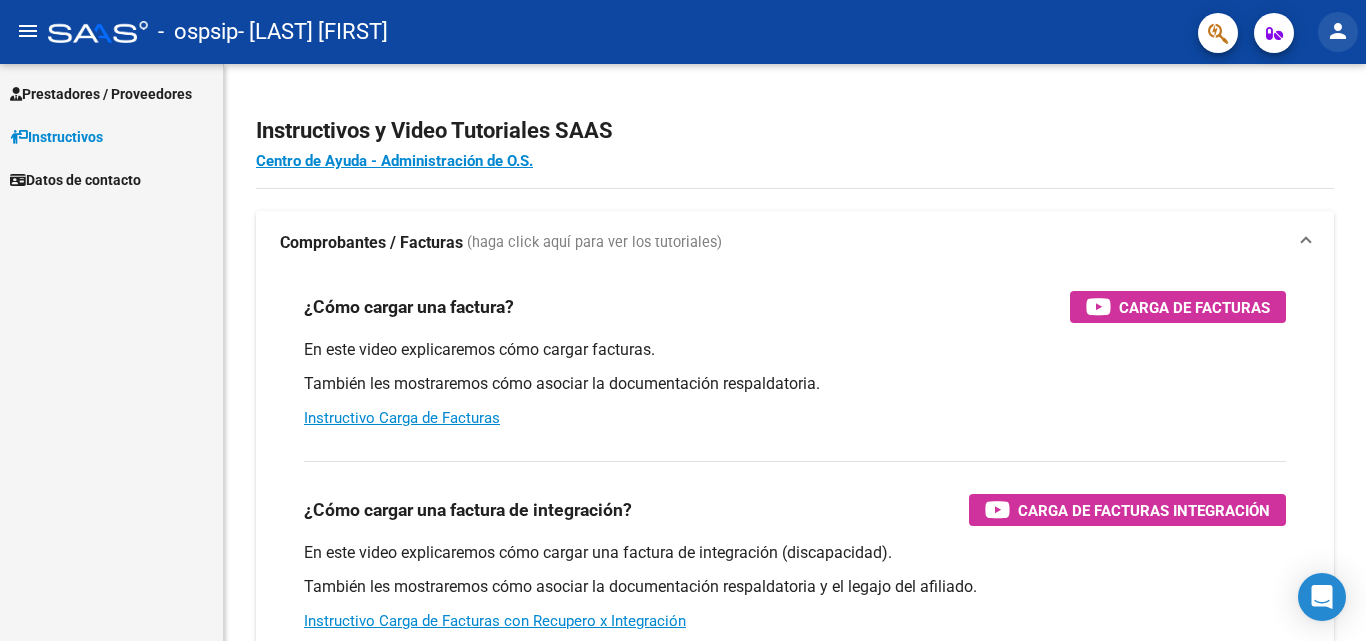 click on "person" 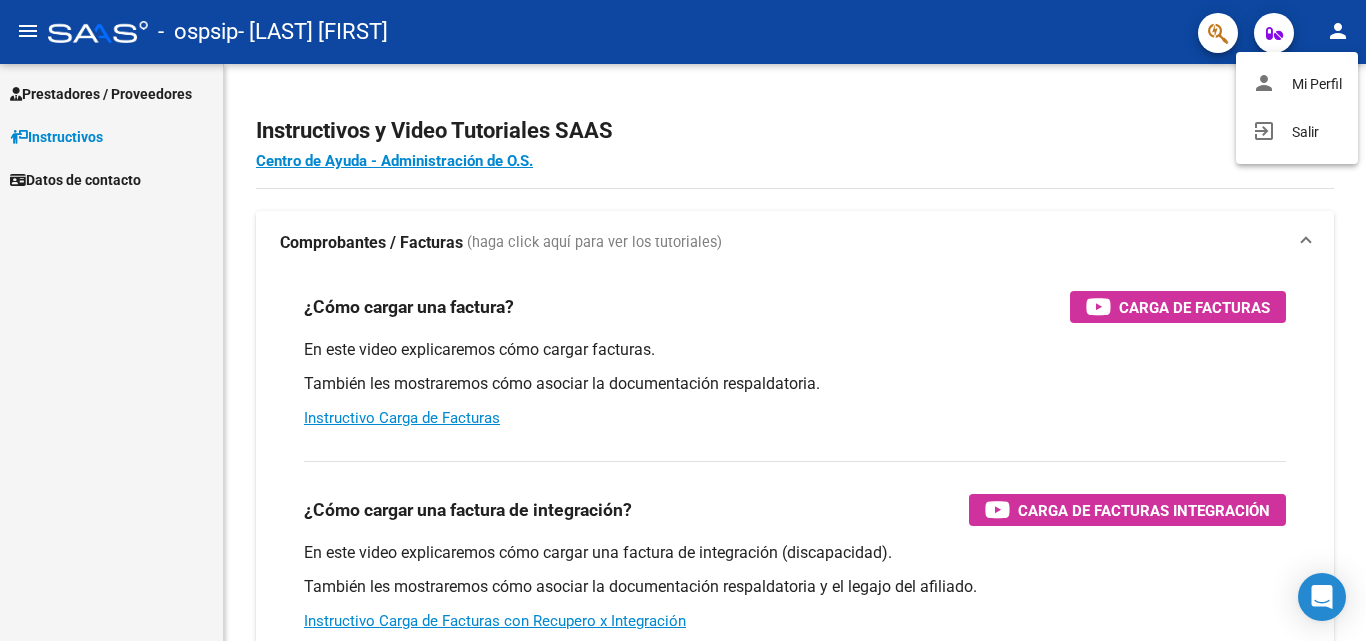 click at bounding box center (683, 320) 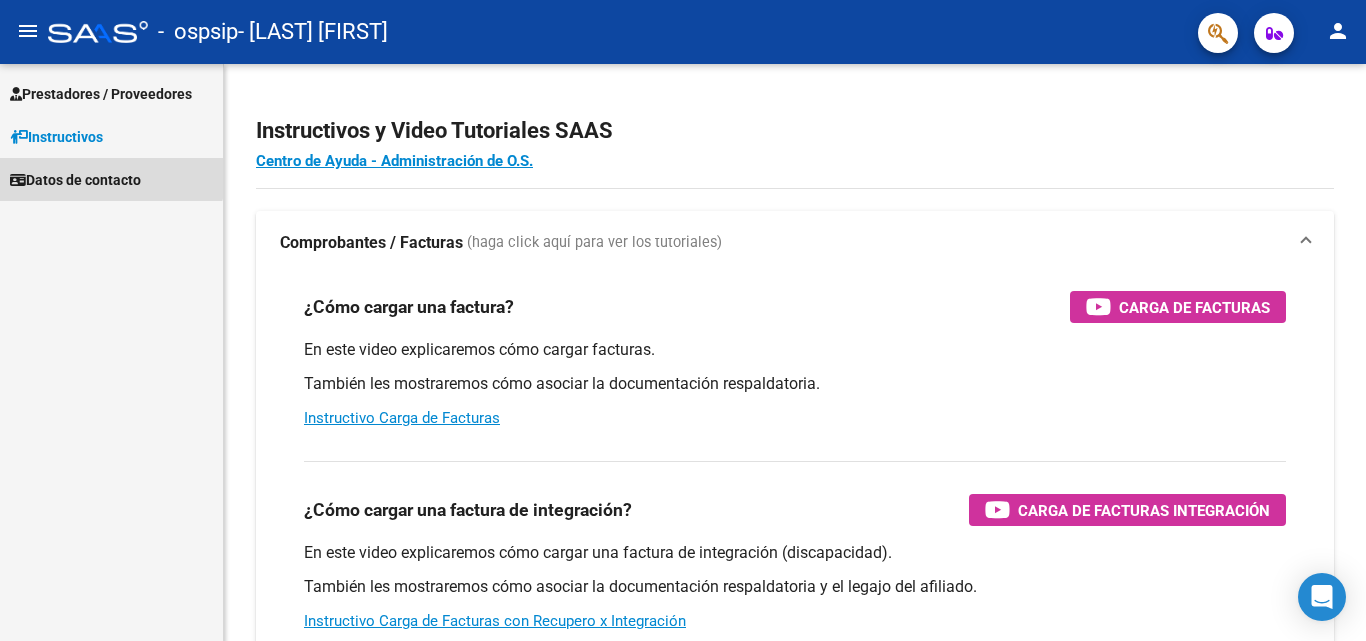 click on "Datos de contacto" at bounding box center [75, 180] 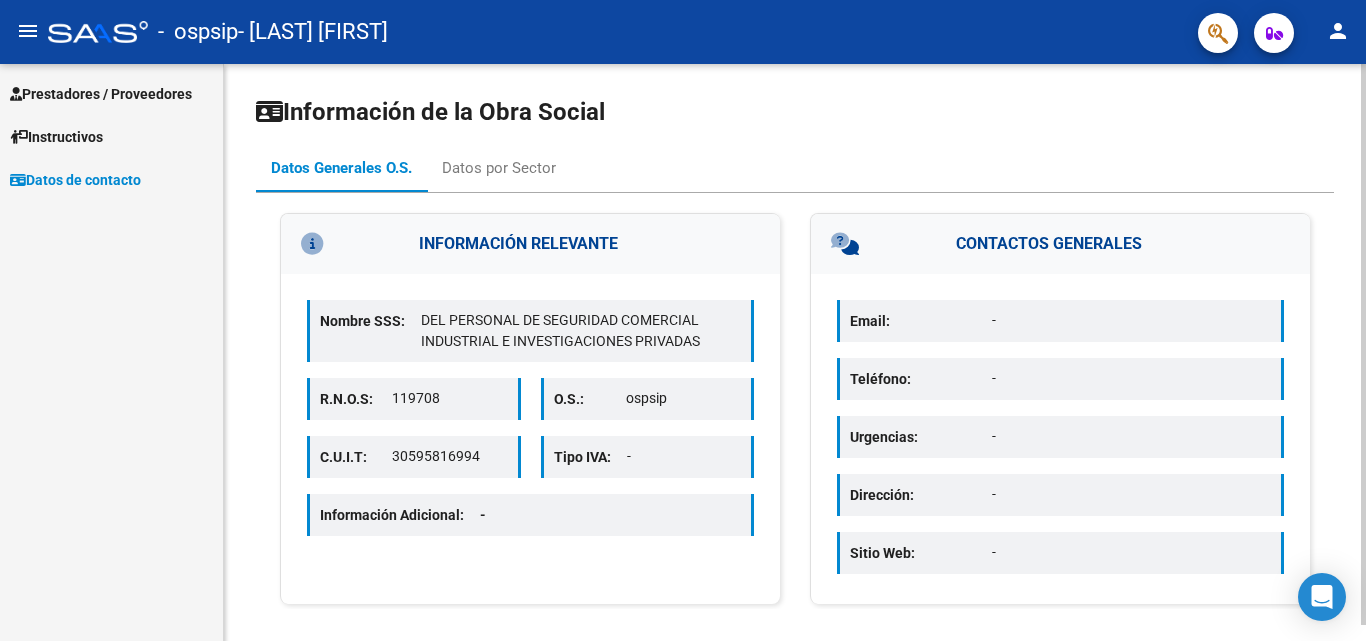 scroll, scrollTop: 16, scrollLeft: 0, axis: vertical 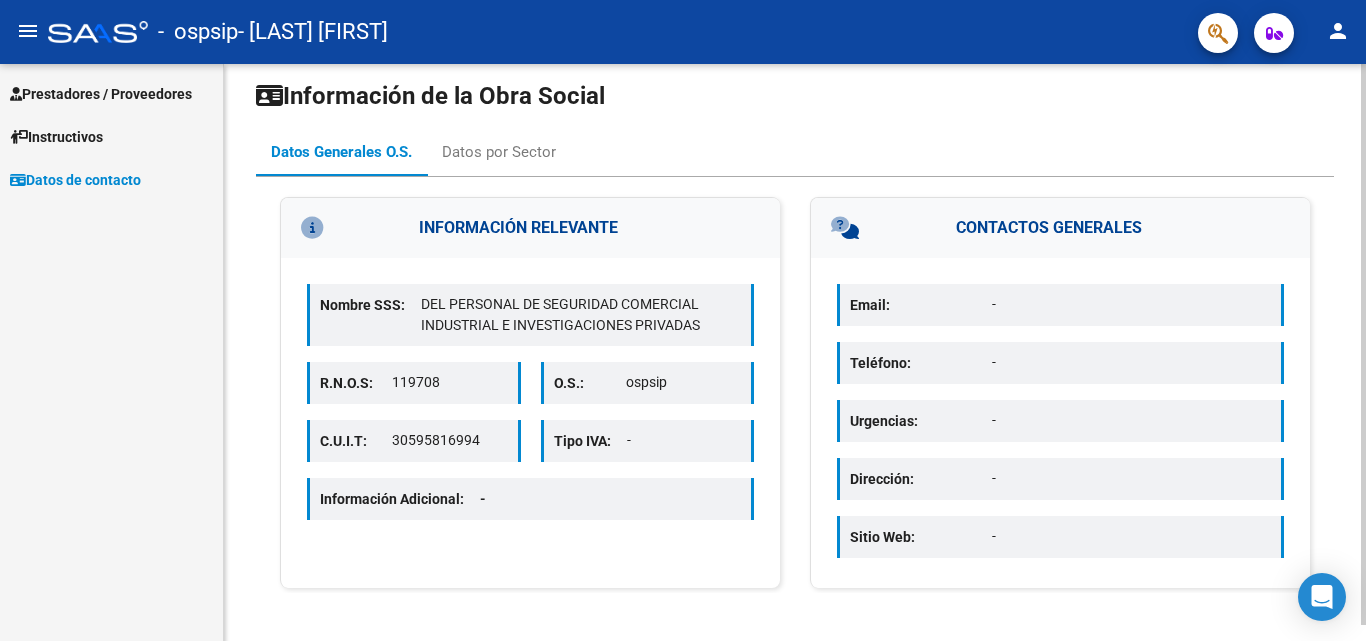 click 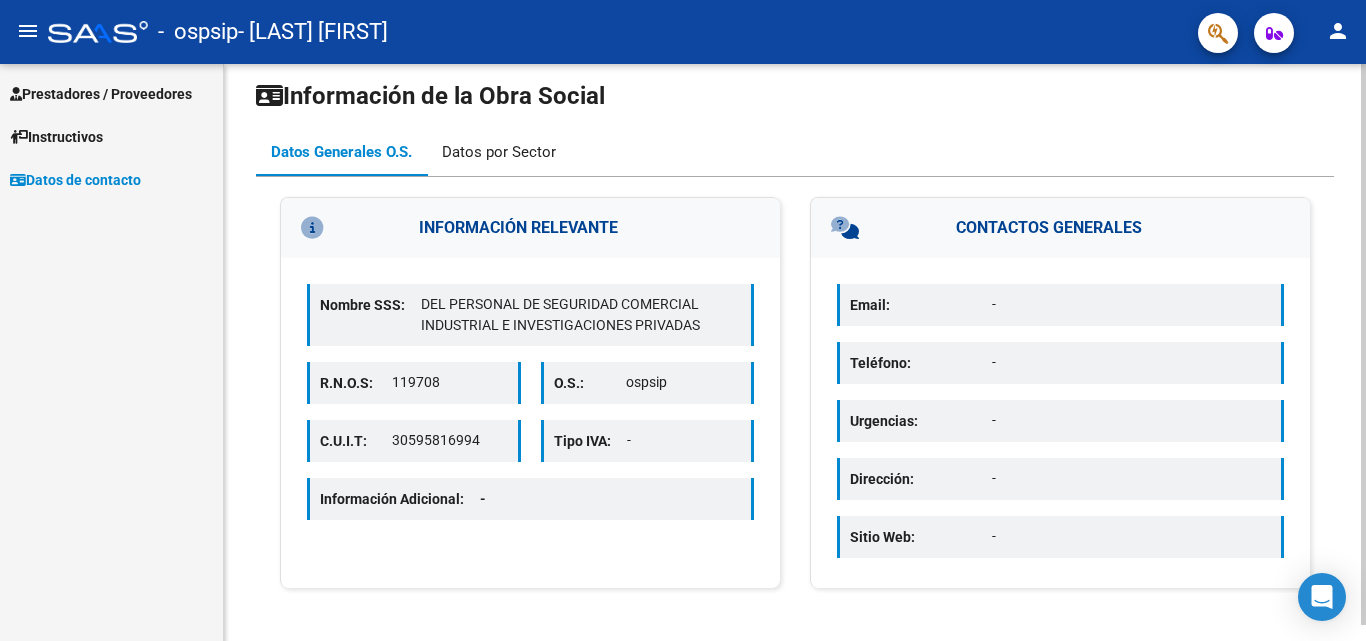 click on "Datos por Sector" at bounding box center (499, 152) 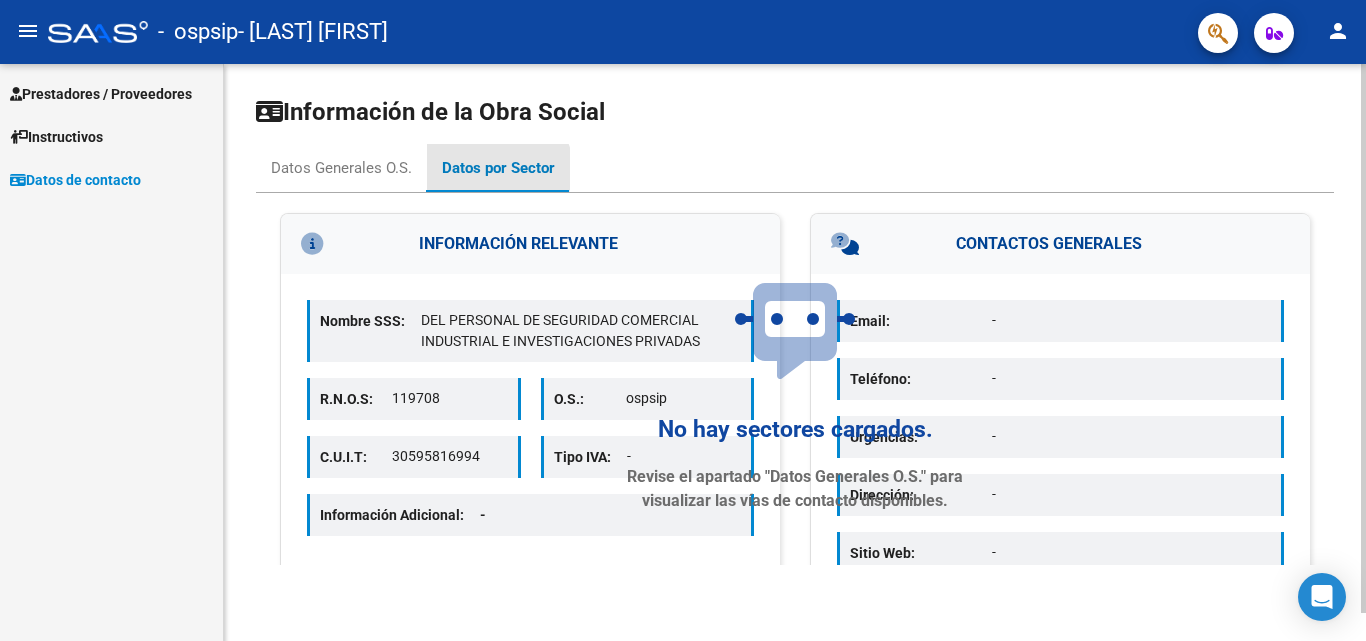 scroll, scrollTop: 0, scrollLeft: 0, axis: both 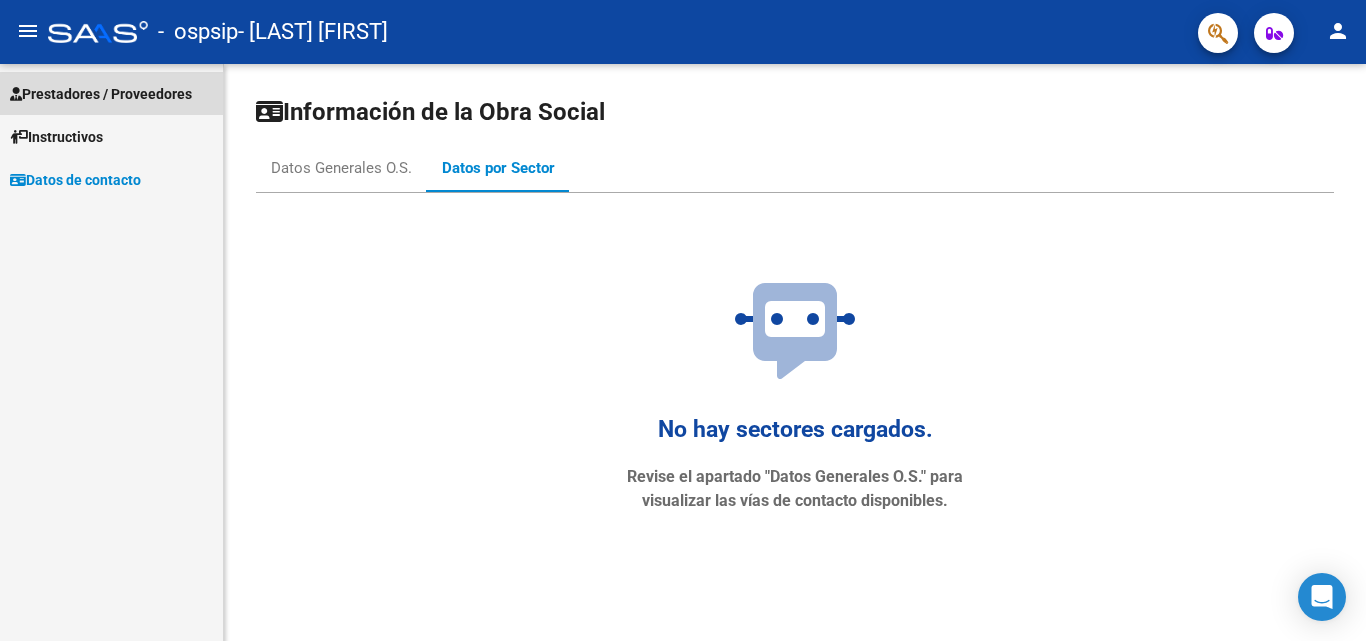 click on "Prestadores / Proveedores" at bounding box center [101, 94] 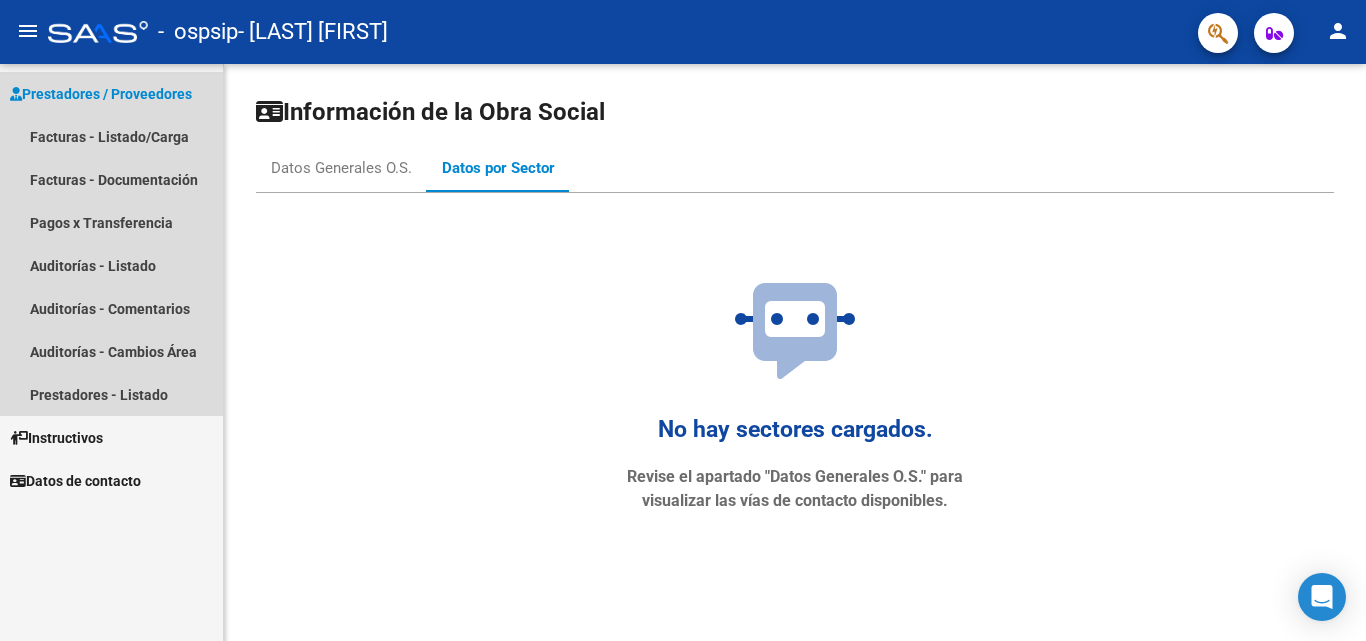 click on "Prestadores / Proveedores" at bounding box center [111, 93] 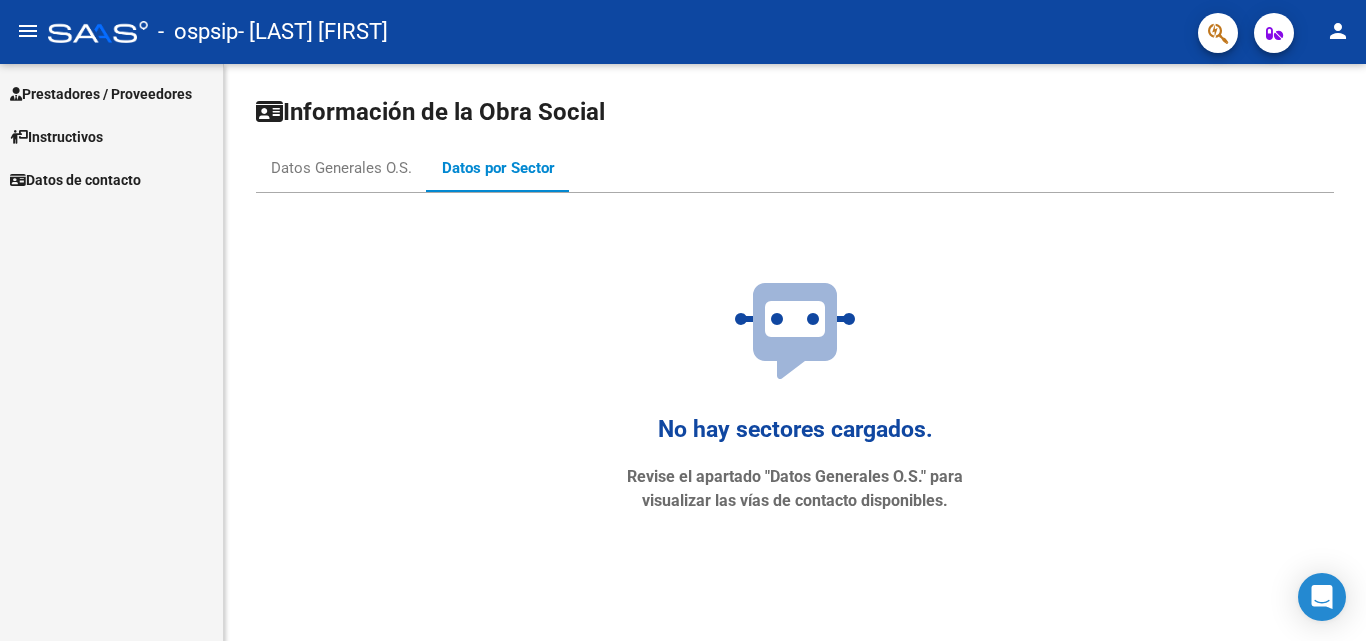 click on "Prestadores / Proveedores" at bounding box center (101, 94) 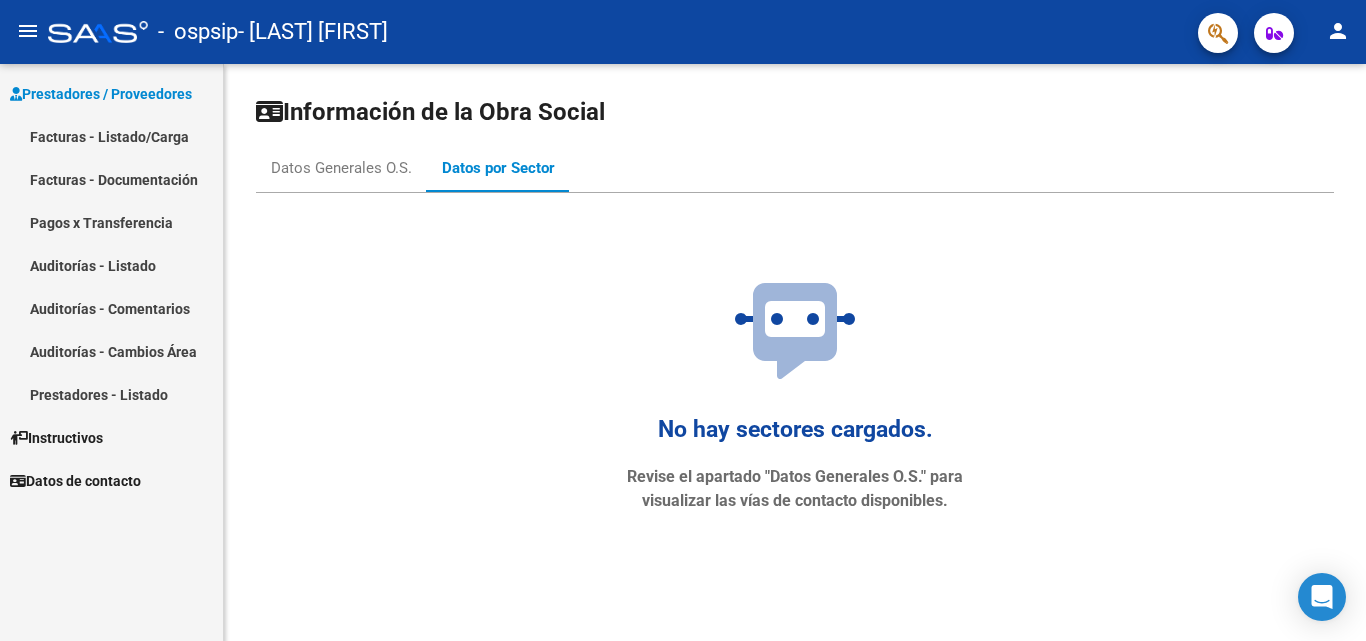 click on "Facturas - Listado/Carga" at bounding box center (111, 136) 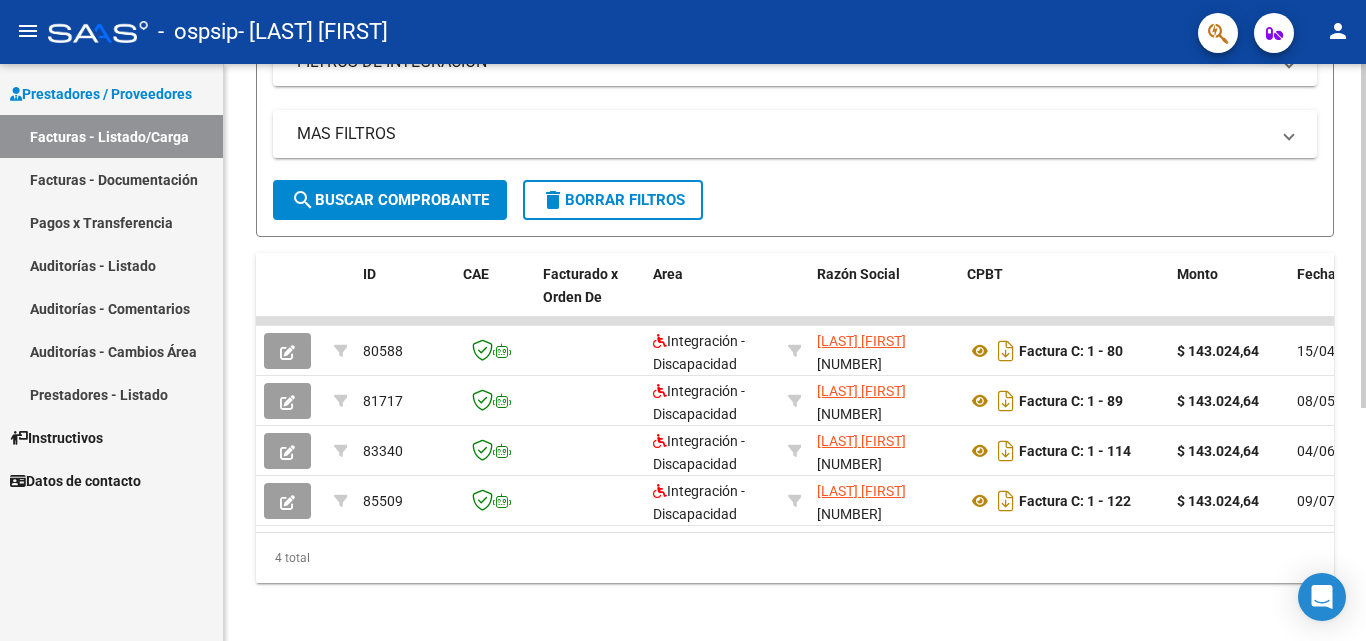 scroll, scrollTop: 381, scrollLeft: 0, axis: vertical 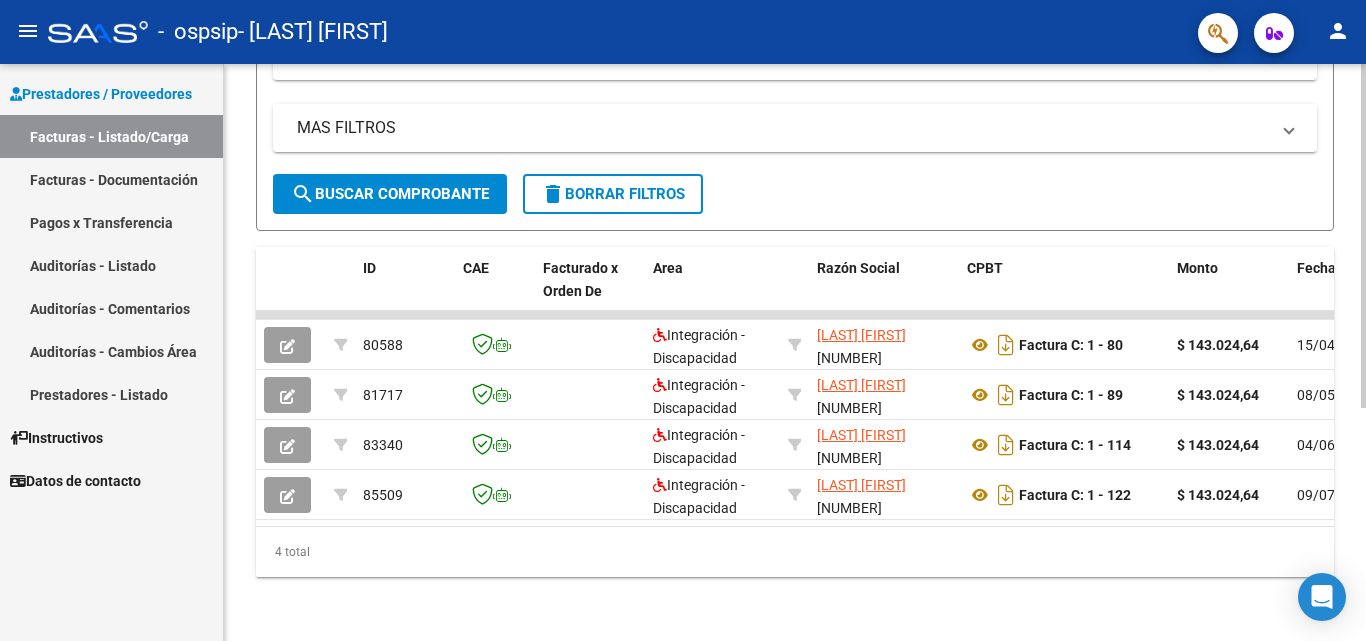 click 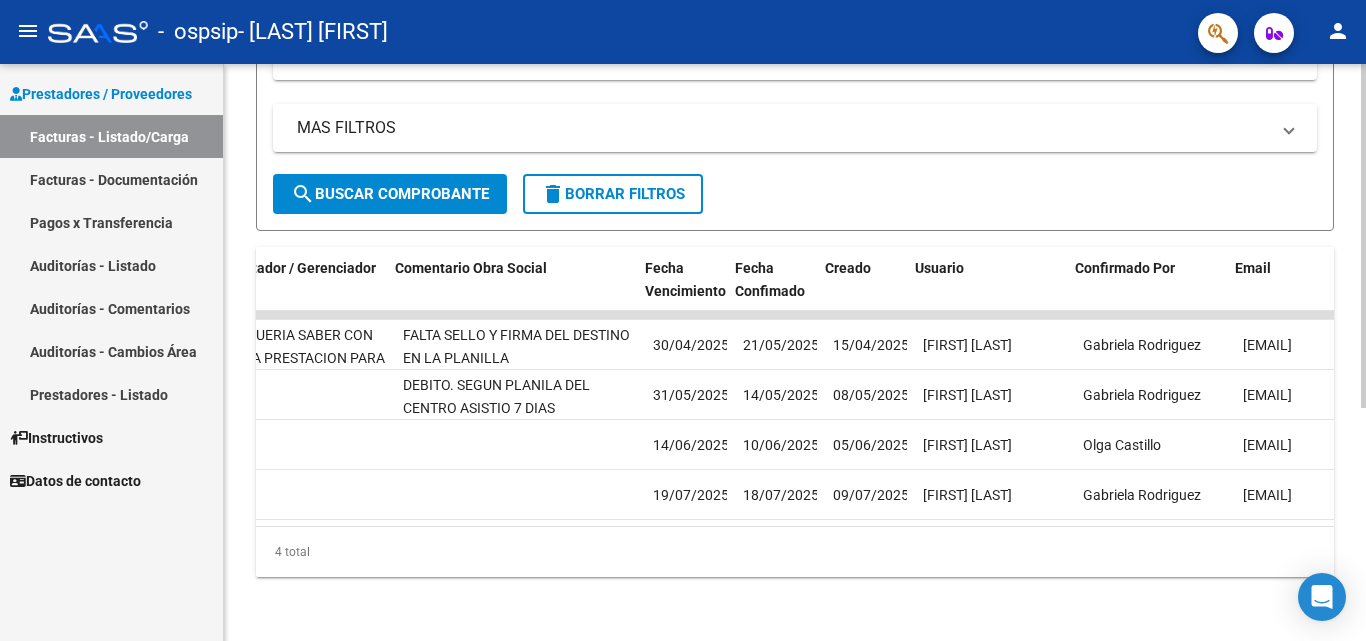 scroll, scrollTop: 0, scrollLeft: 3138, axis: horizontal 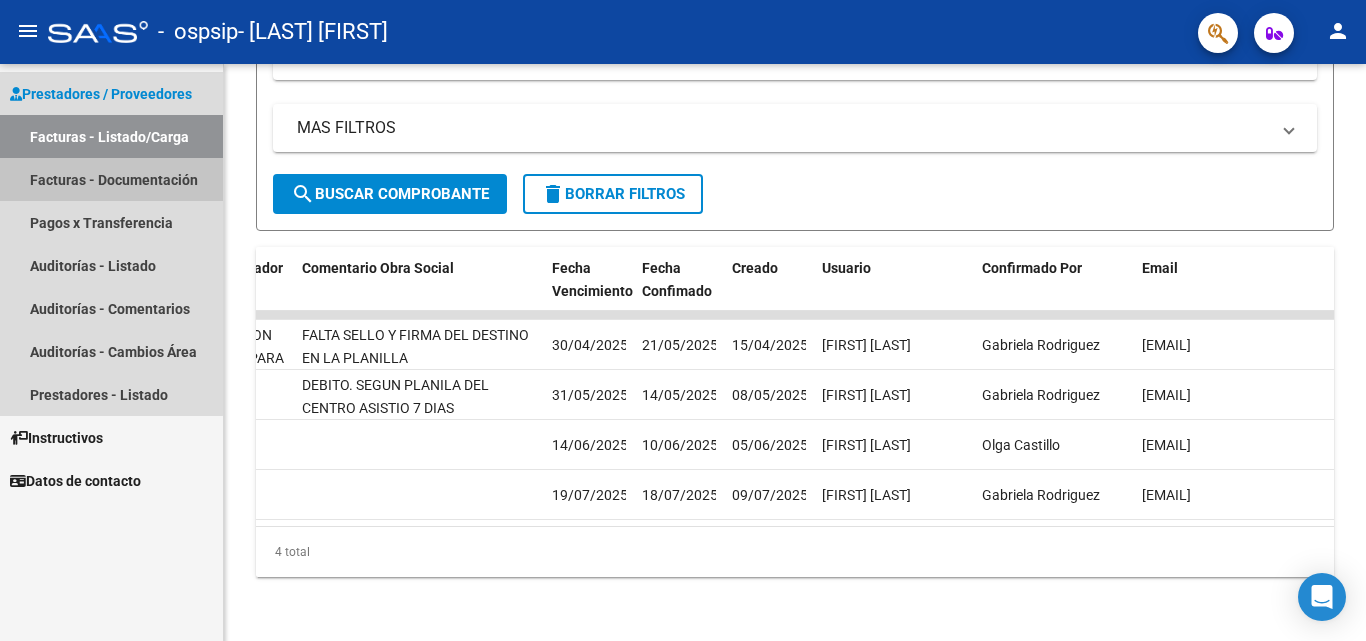 click on "Facturas - Documentación" at bounding box center [111, 179] 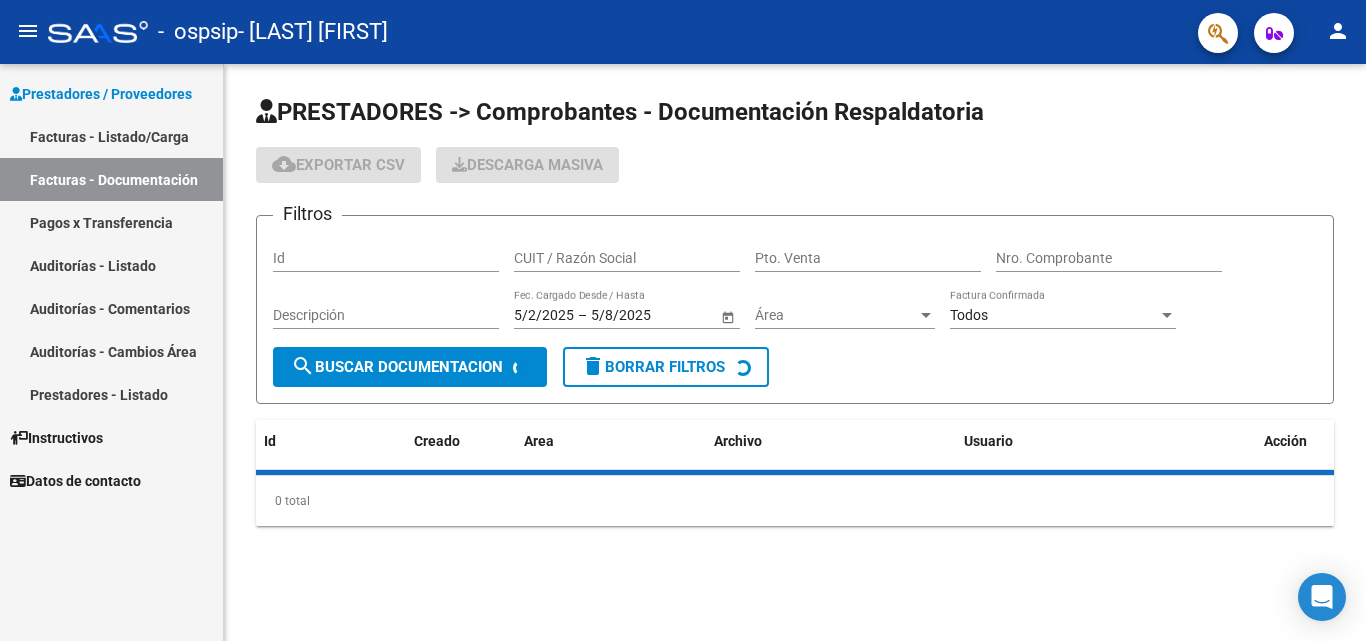 scroll, scrollTop: 0, scrollLeft: 0, axis: both 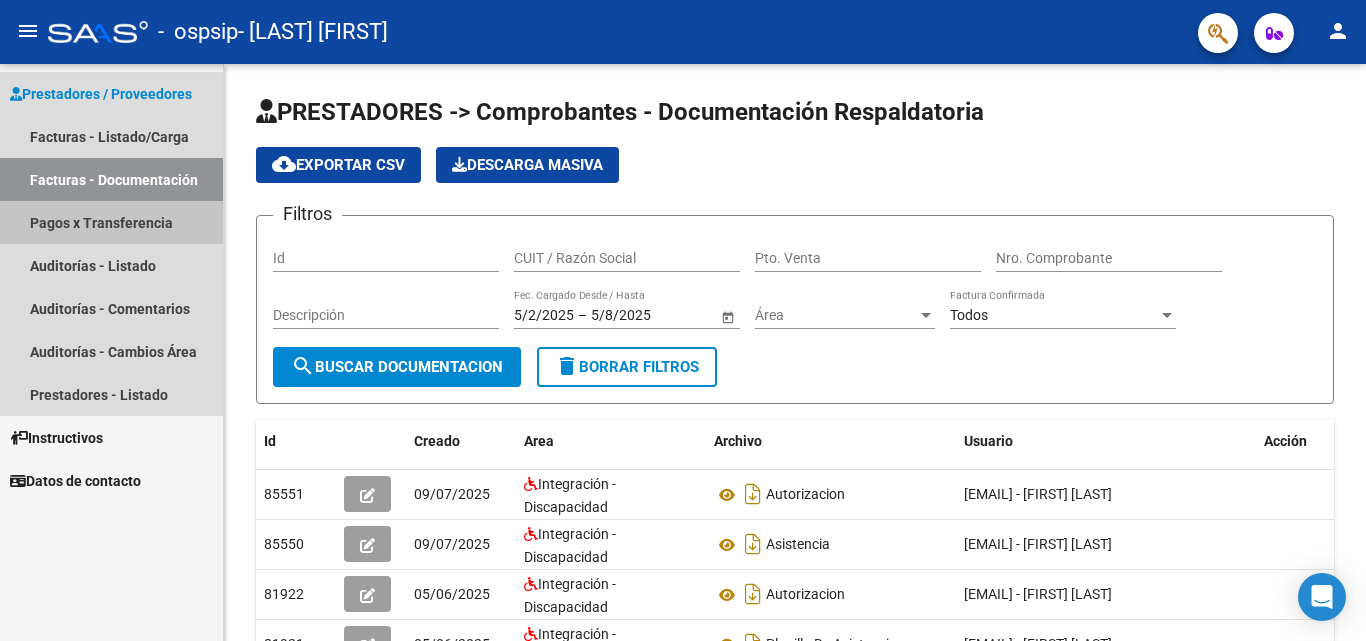 click on "Pagos x Transferencia" at bounding box center (111, 222) 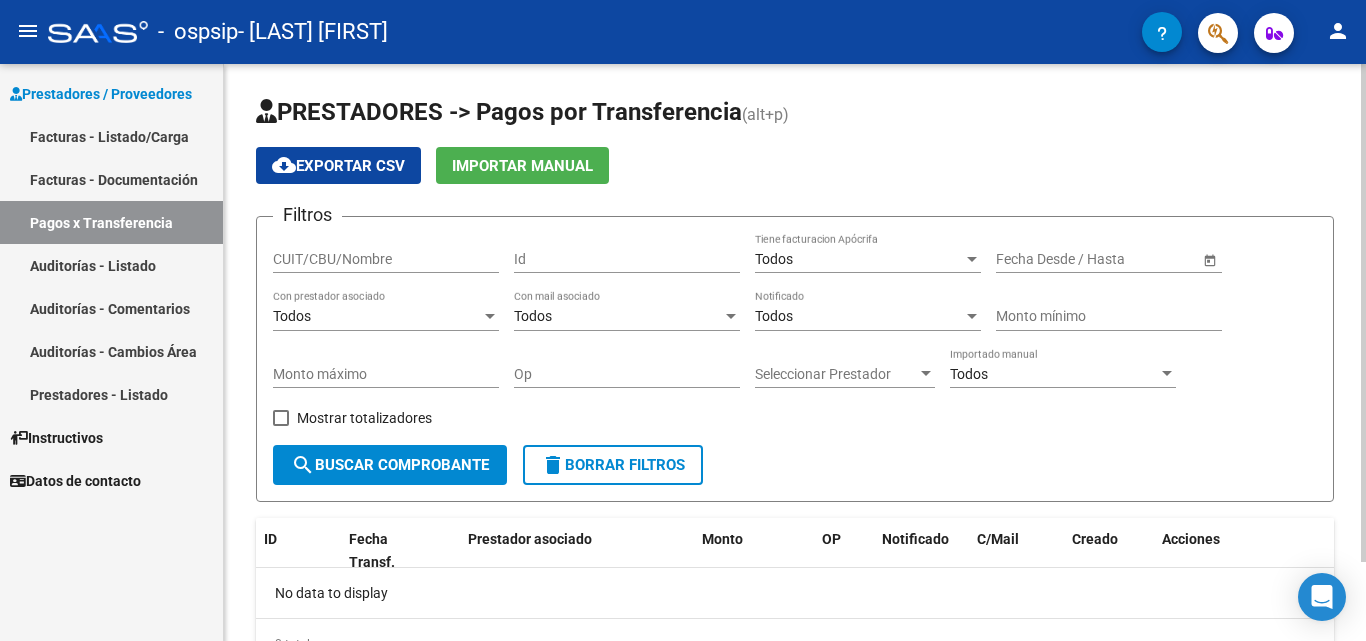 scroll, scrollTop: 92, scrollLeft: 0, axis: vertical 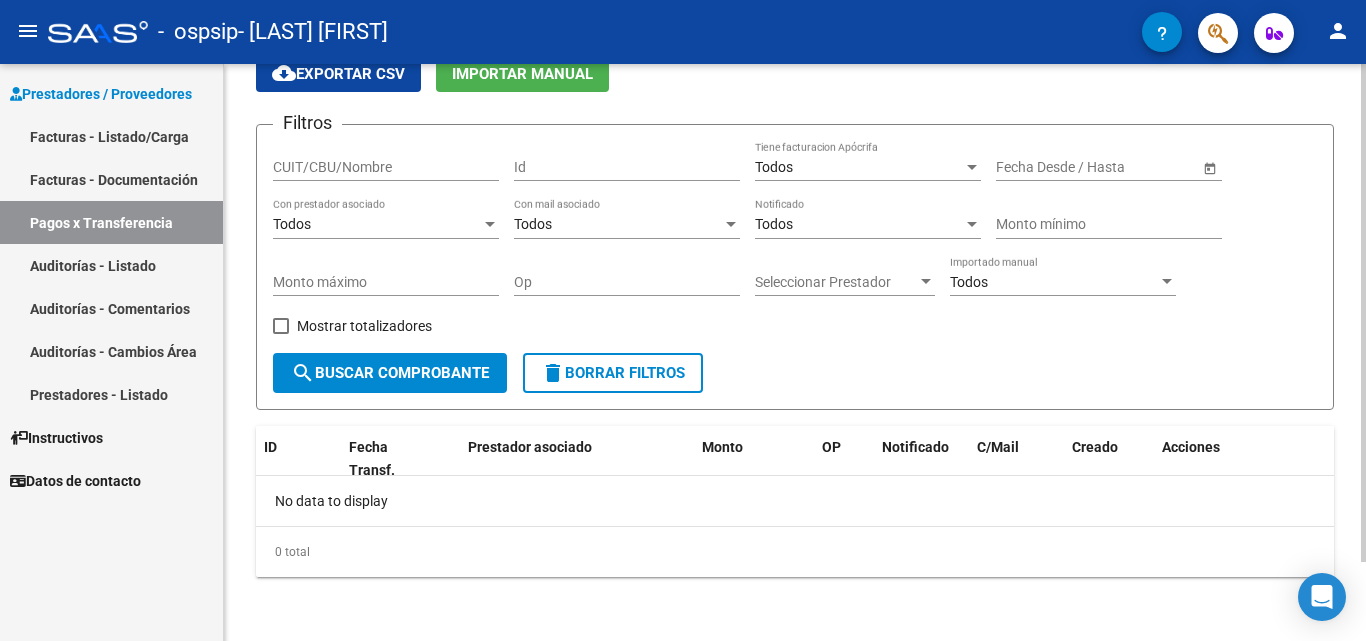click 